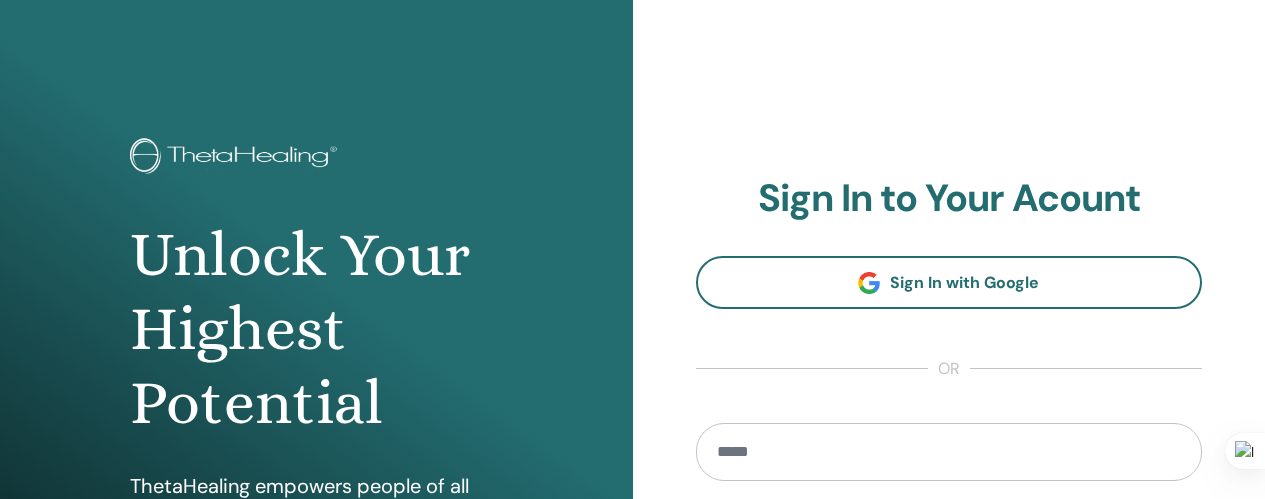 scroll, scrollTop: 0, scrollLeft: 0, axis: both 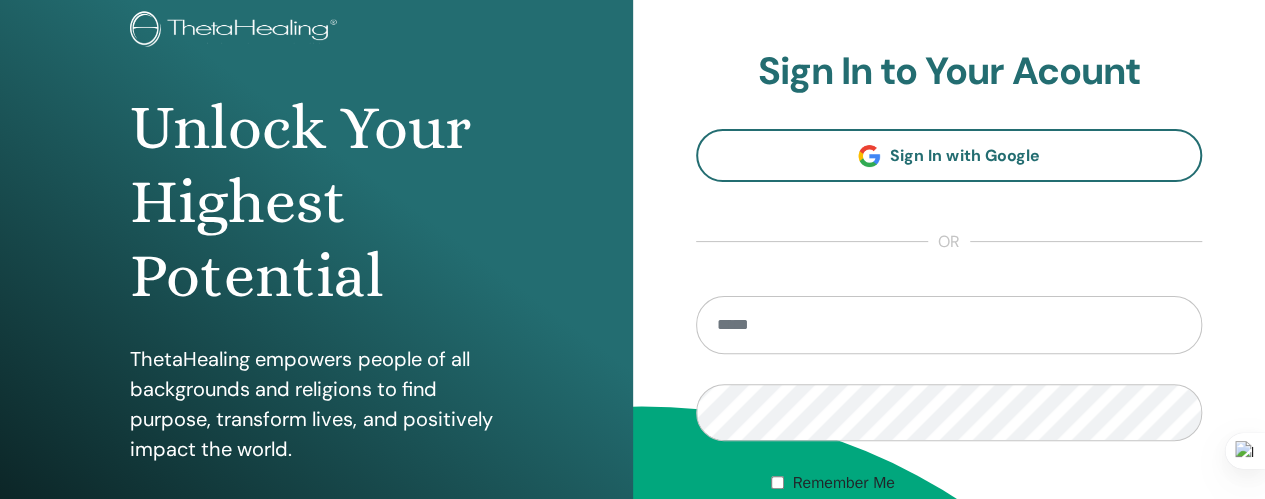 click at bounding box center [949, 325] 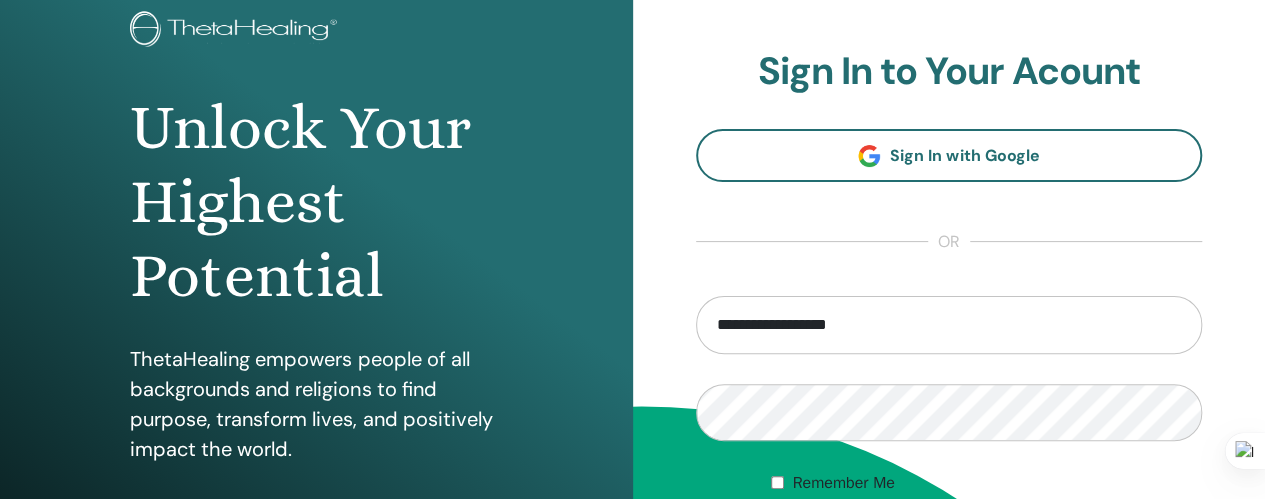 type on "**********" 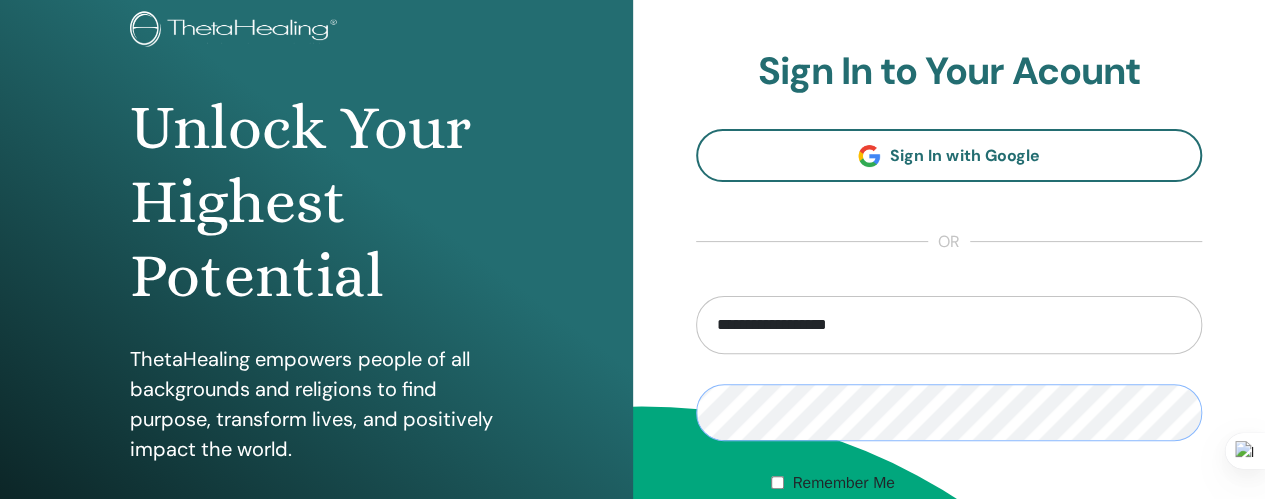 click on "Sign In" at bounding box center [949, 551] 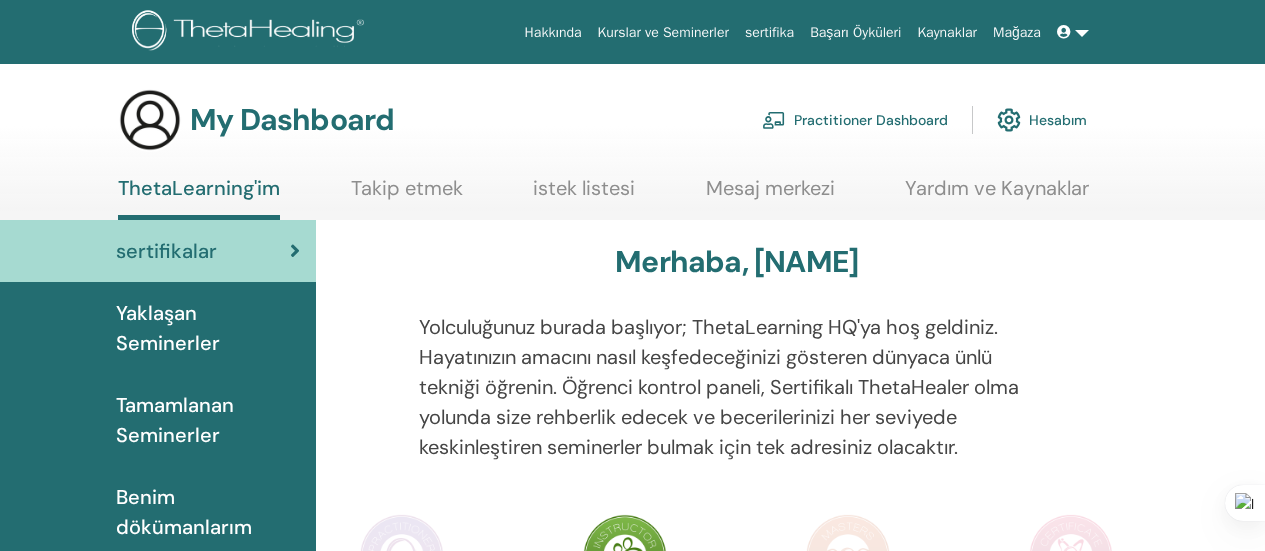 scroll, scrollTop: 0, scrollLeft: 0, axis: both 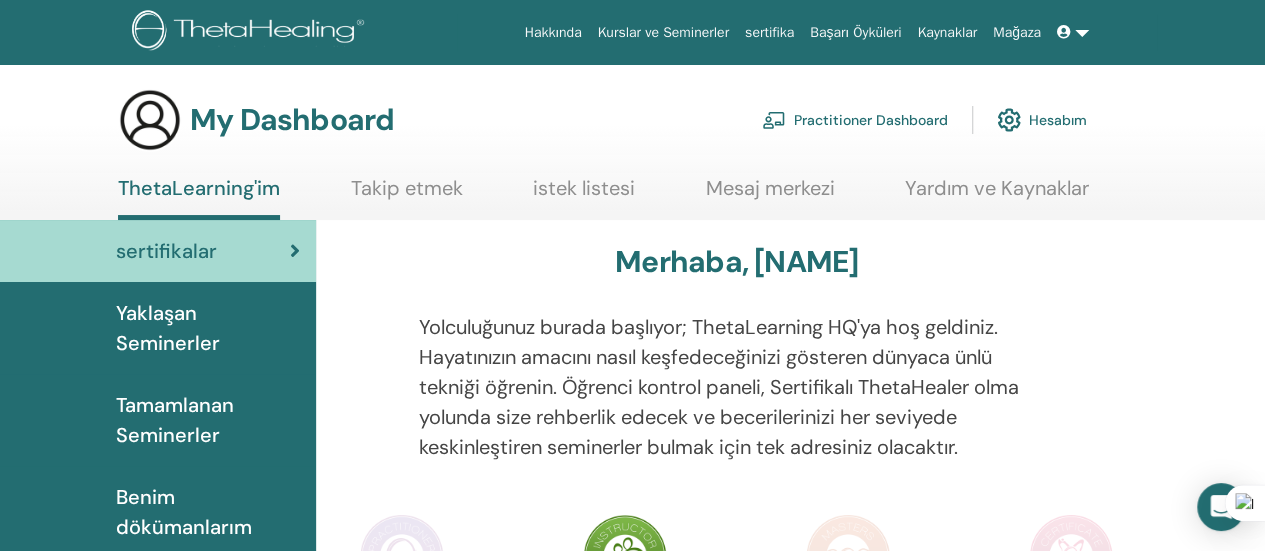 click on "Practitioner Dashboard" at bounding box center [855, 120] 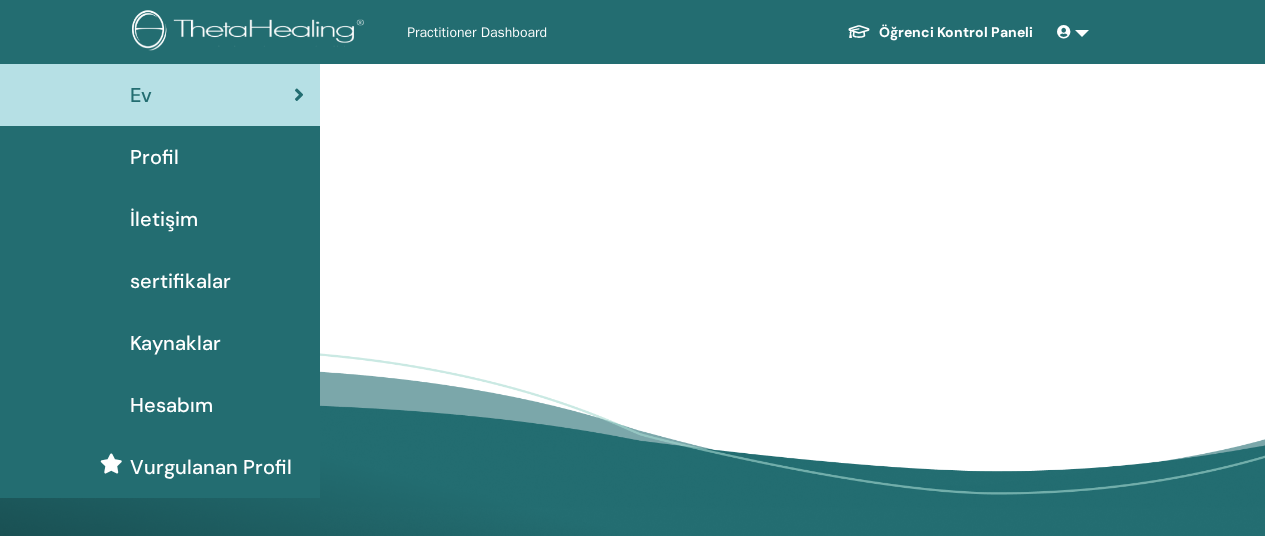 scroll, scrollTop: 0, scrollLeft: 0, axis: both 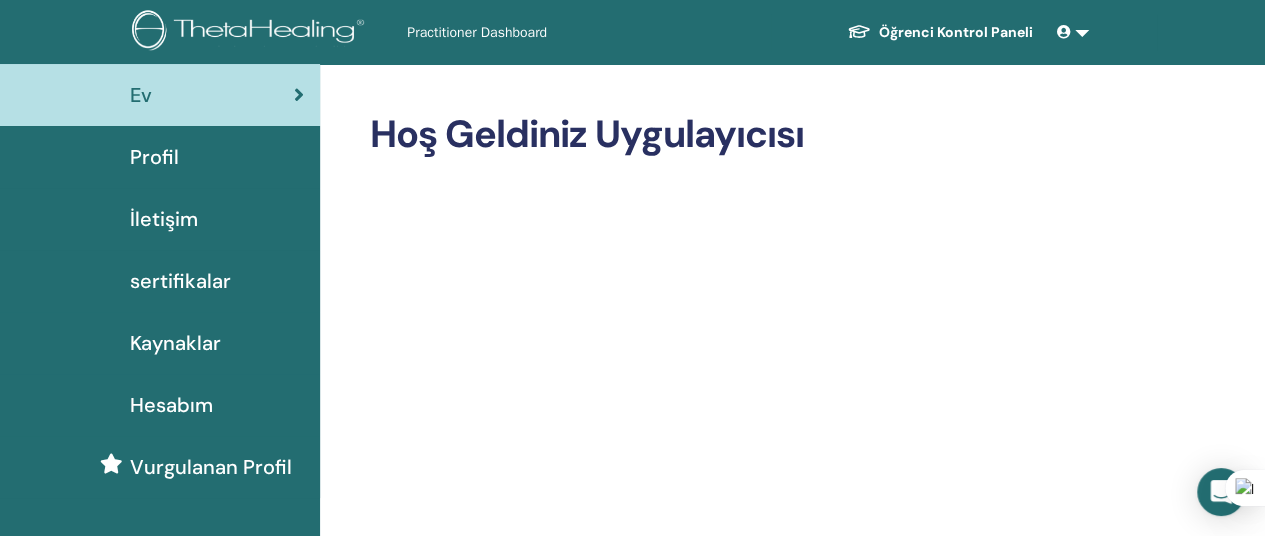 click on "sertifikalar" at bounding box center (180, 281) 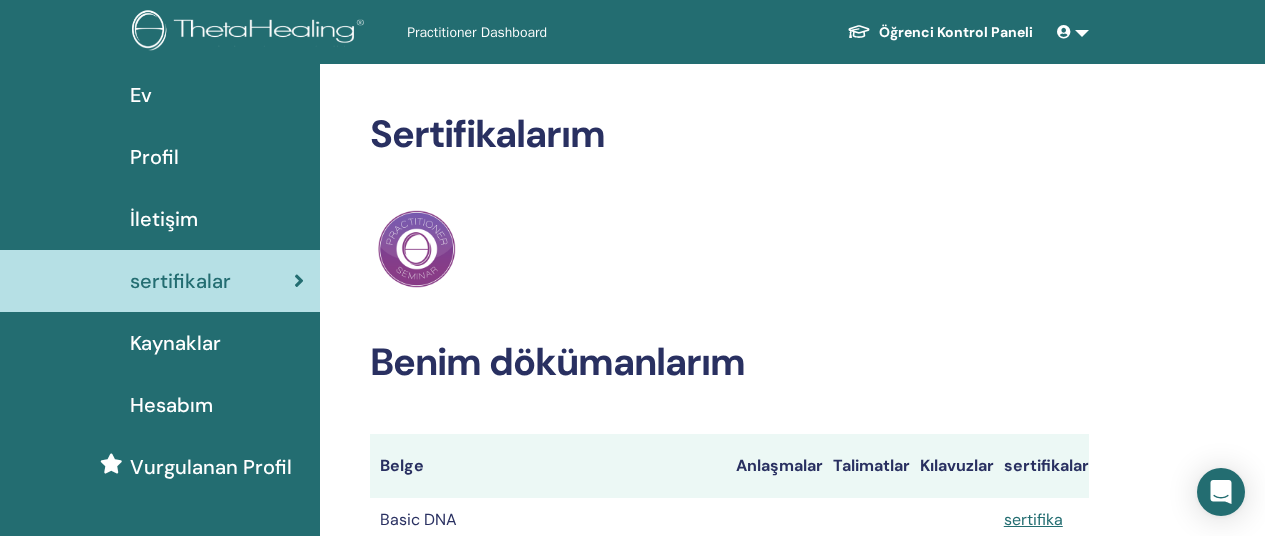 scroll, scrollTop: 0, scrollLeft: 0, axis: both 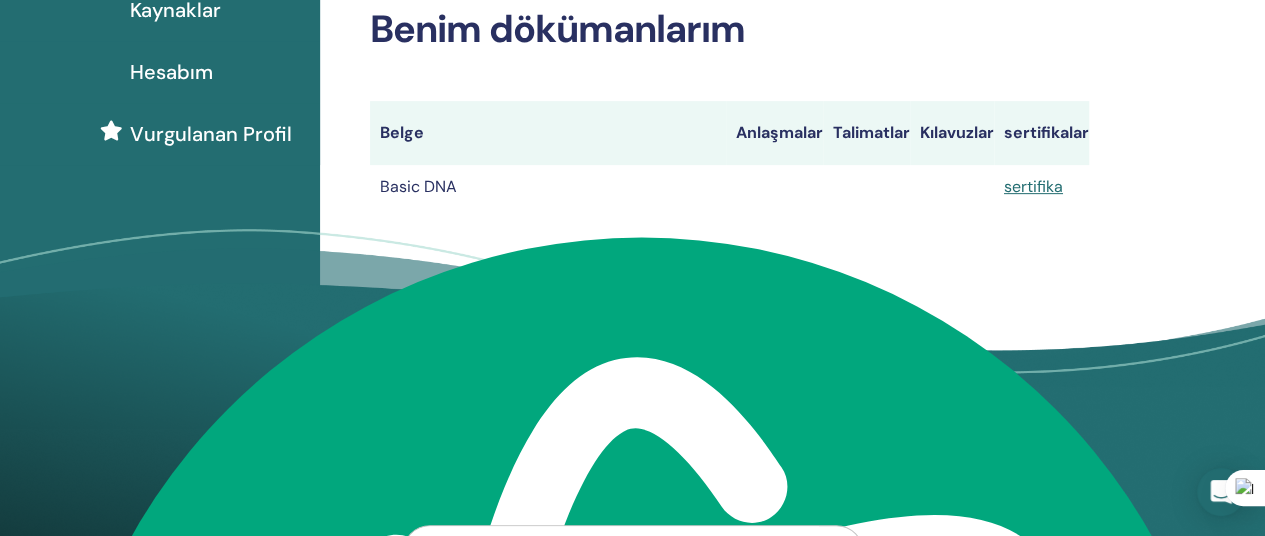 click on "sertifika" at bounding box center [1041, 187] 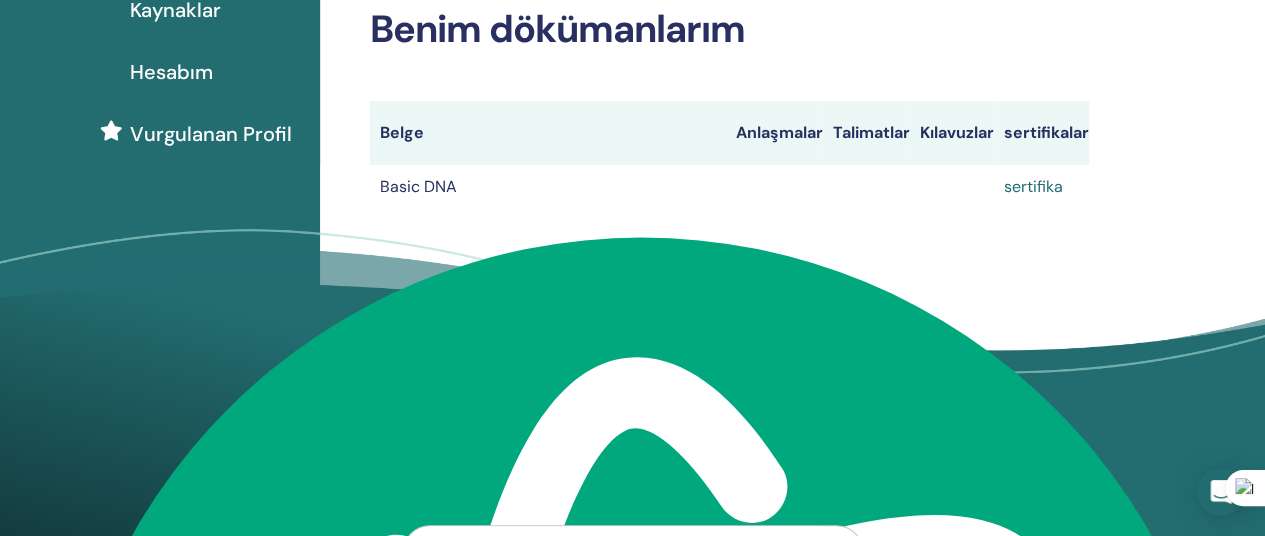 click on "sertifika" at bounding box center [1033, 186] 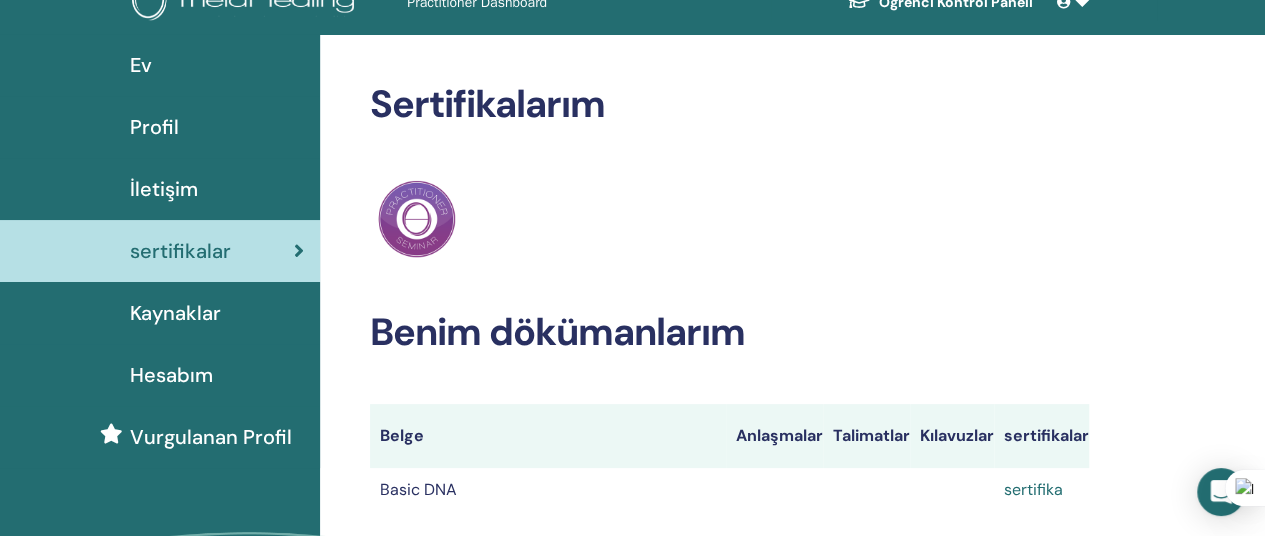 scroll, scrollTop: 0, scrollLeft: 0, axis: both 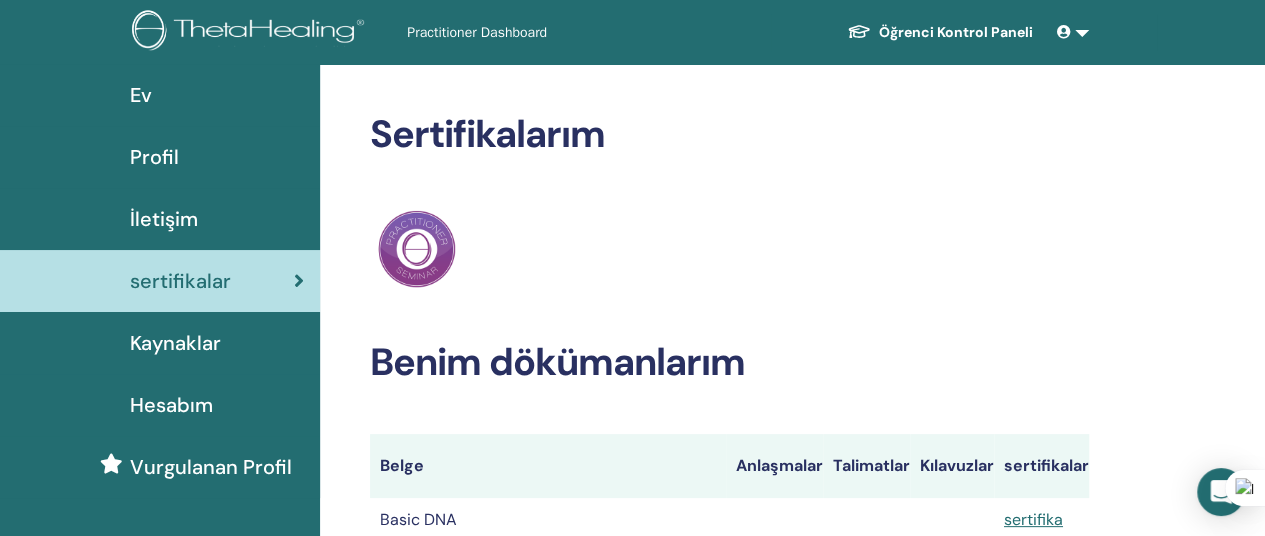 click on "Kaynaklar" at bounding box center [175, 343] 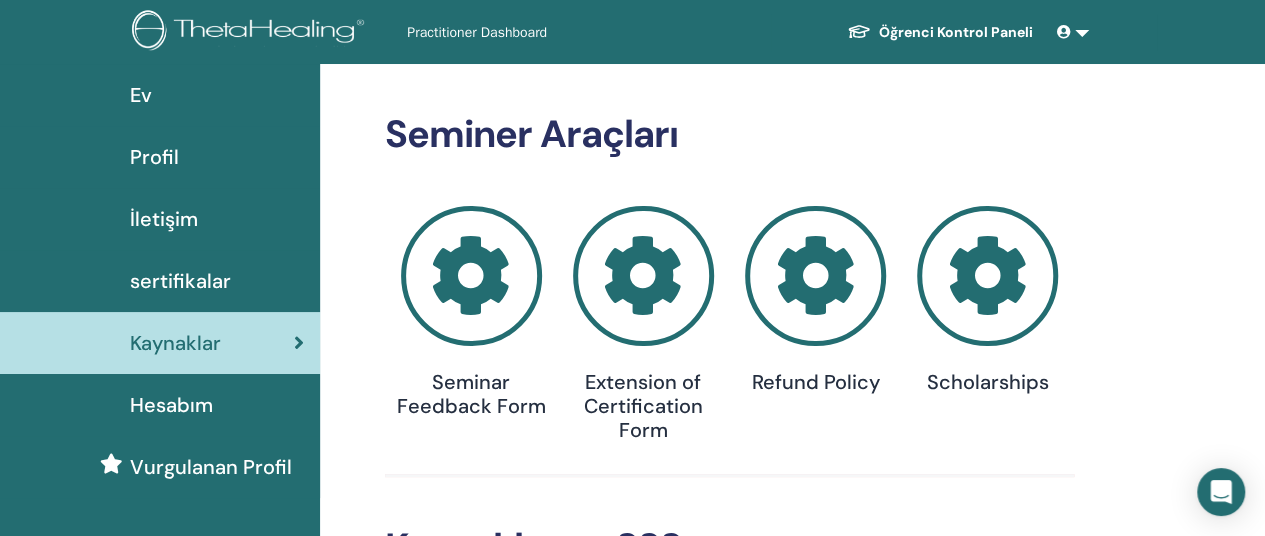 scroll, scrollTop: 1000, scrollLeft: 0, axis: vertical 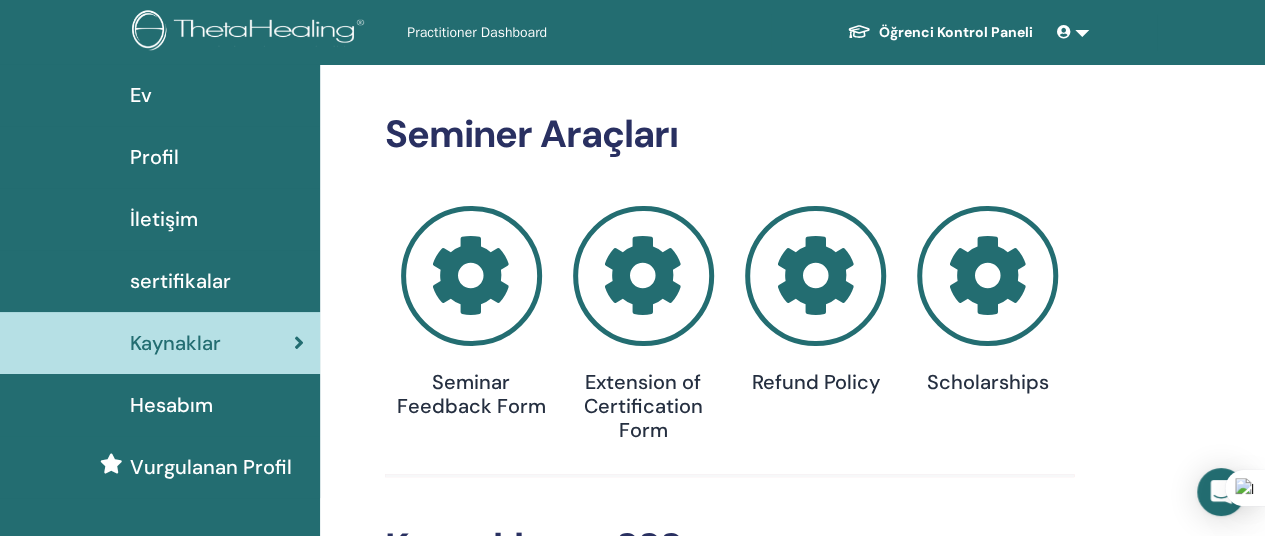 click at bounding box center (471, 276) 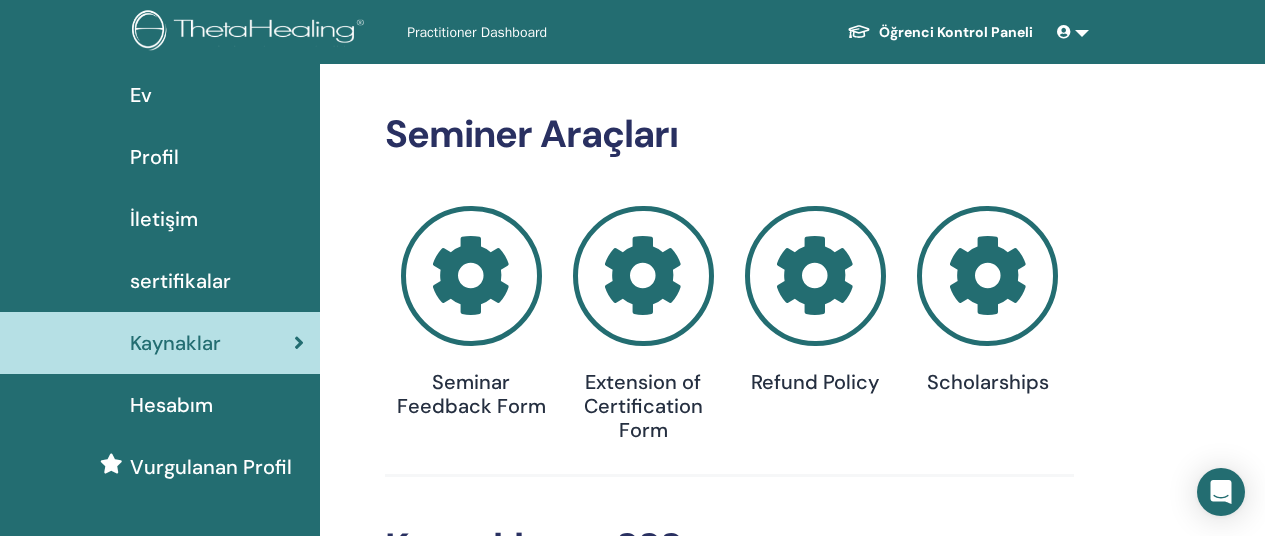 scroll, scrollTop: 0, scrollLeft: 0, axis: both 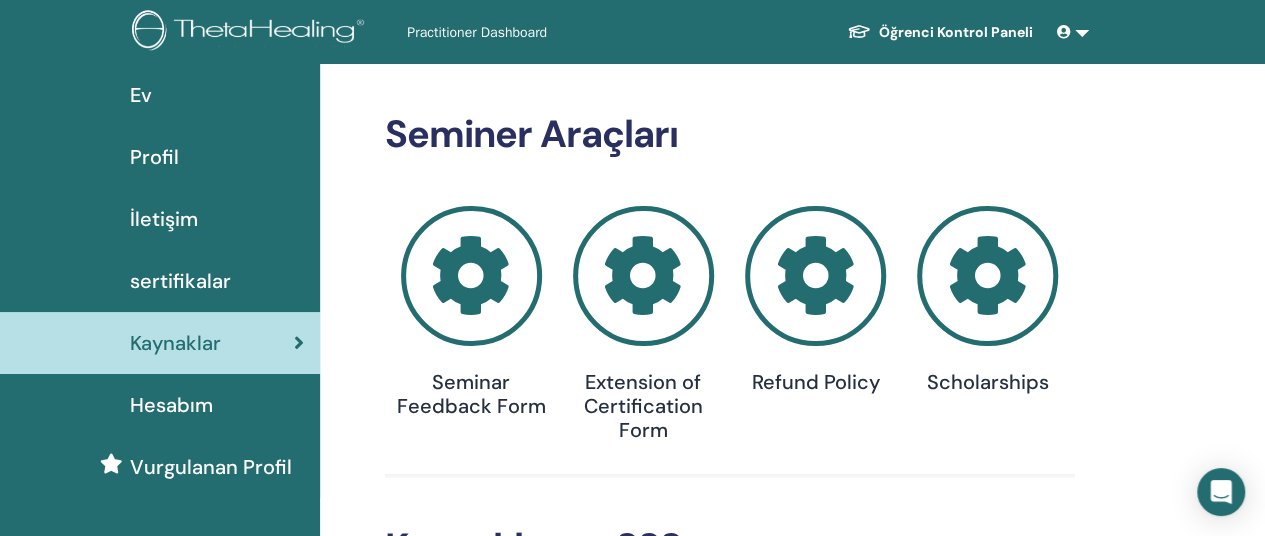 click at bounding box center (643, 276) 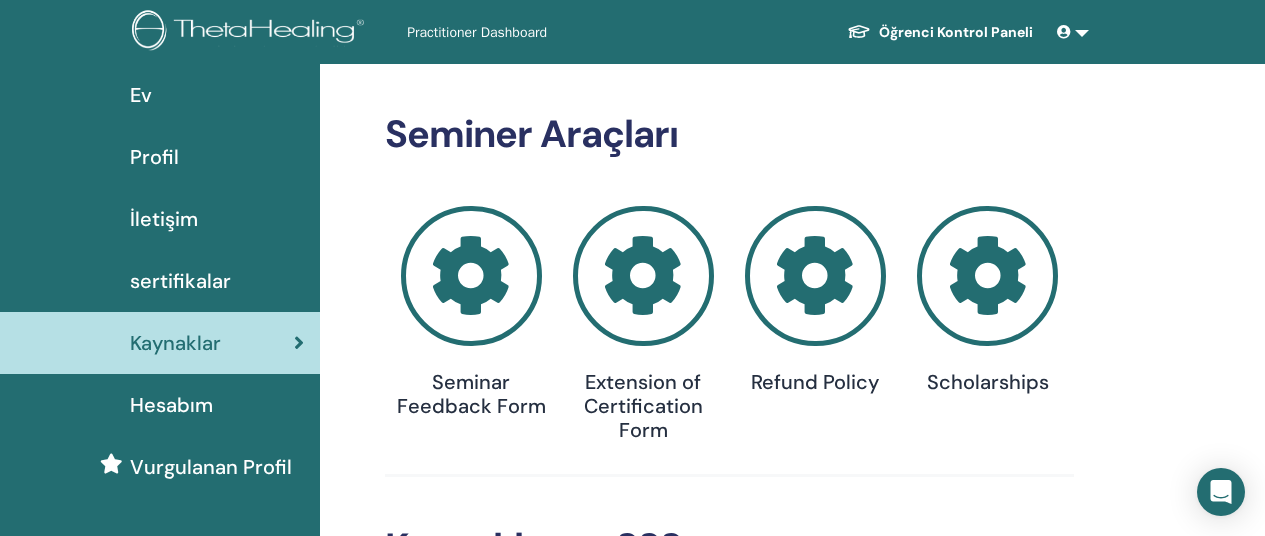 scroll, scrollTop: 0, scrollLeft: 0, axis: both 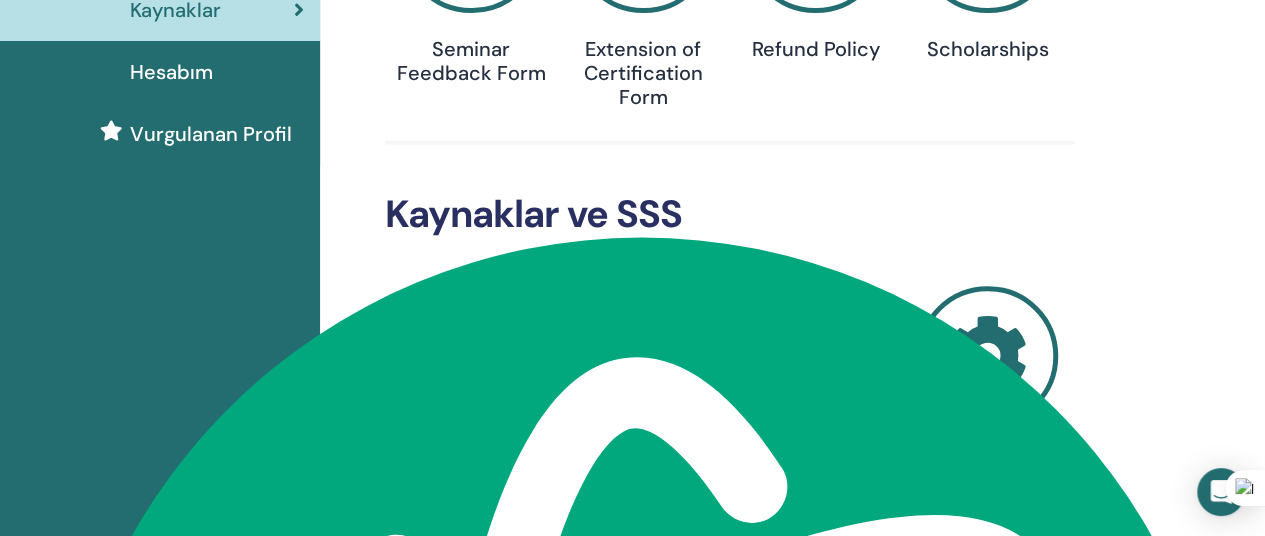 click at bounding box center (471, 356) 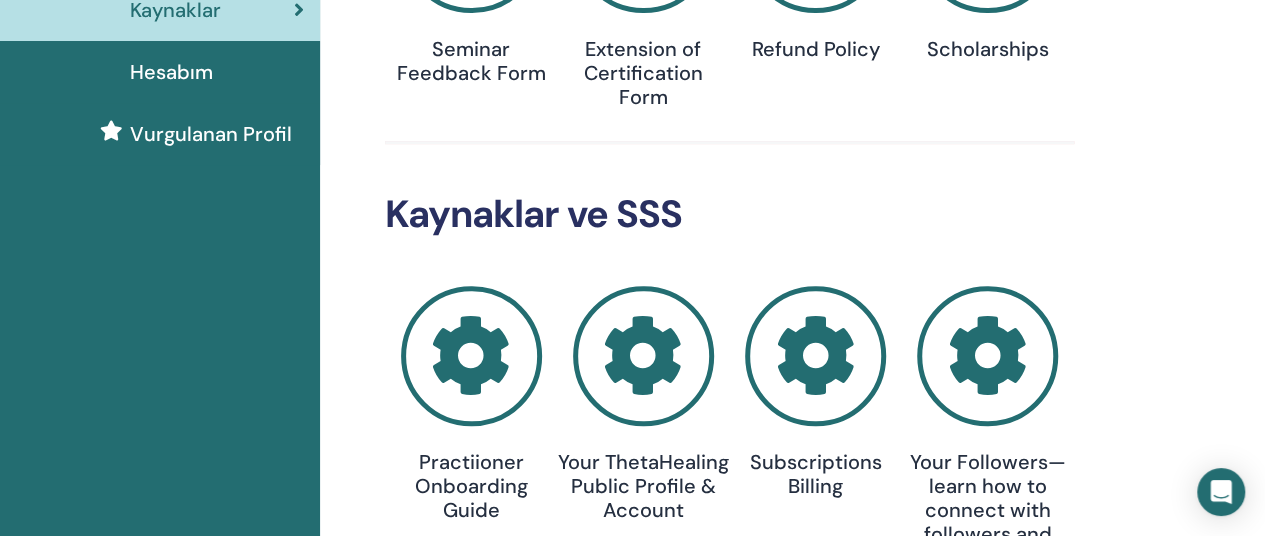 scroll, scrollTop: 333, scrollLeft: 0, axis: vertical 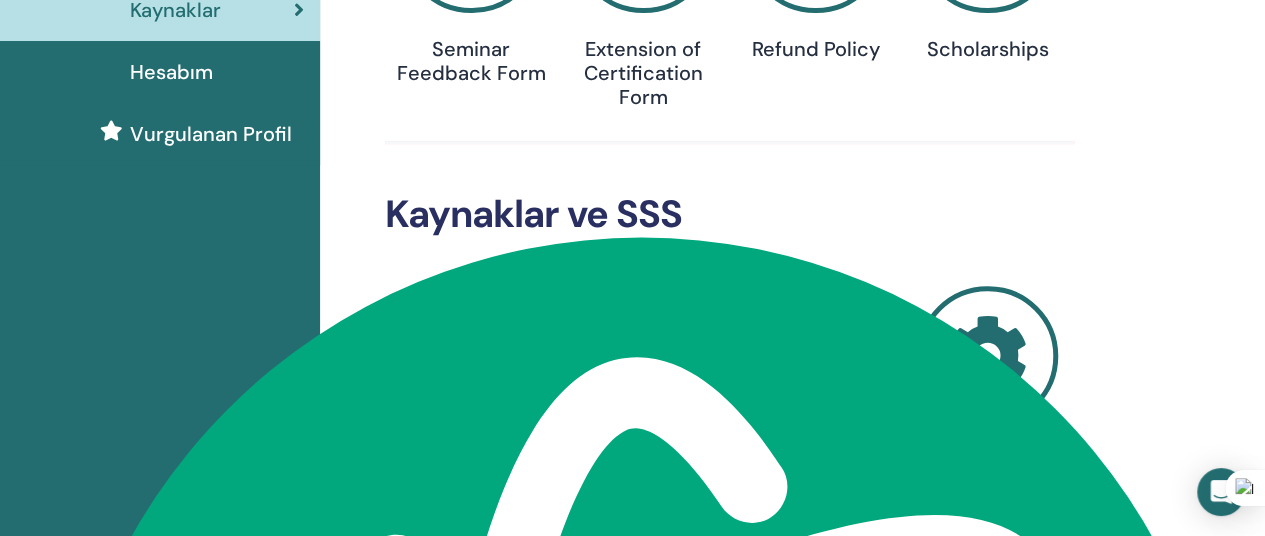 click at bounding box center [643, 356] 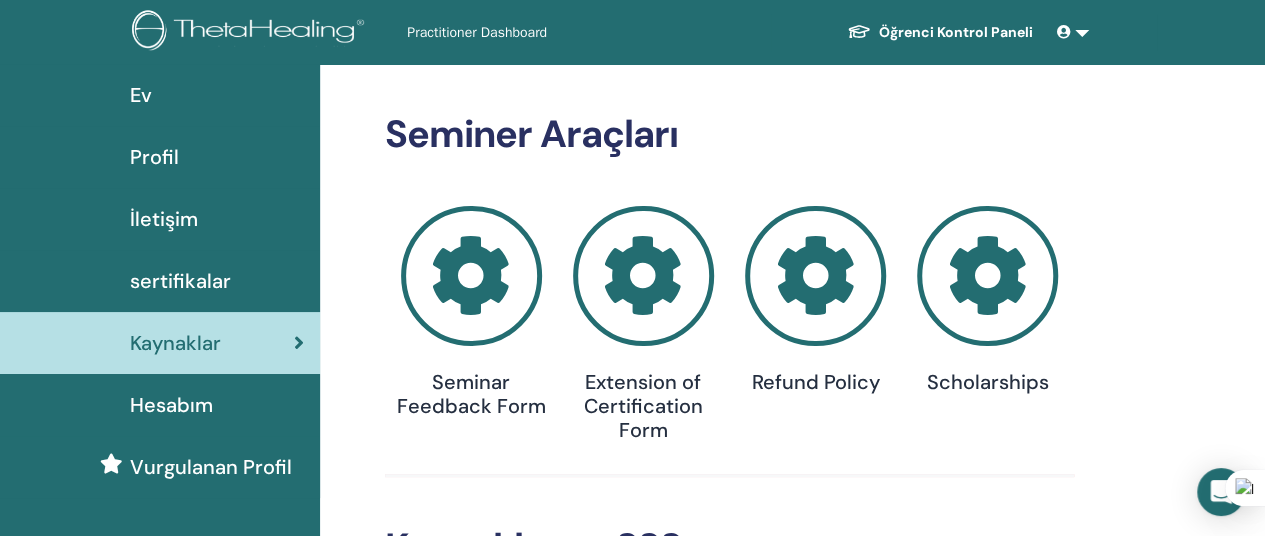 scroll, scrollTop: 189, scrollLeft: 0, axis: vertical 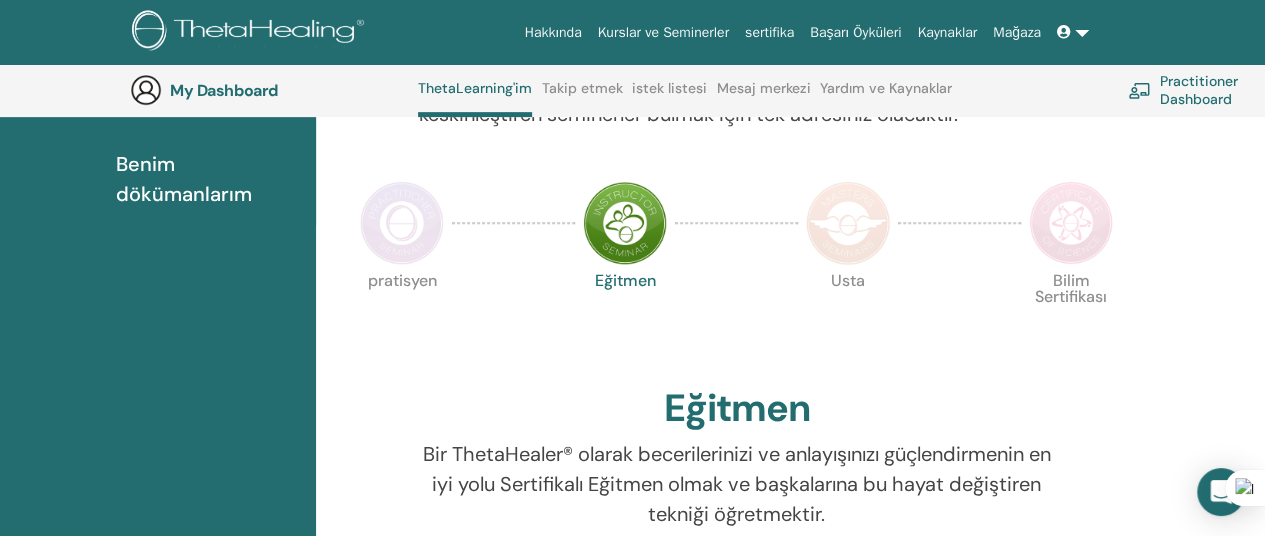 click on "Benim dökümanlarım" at bounding box center [208, 179] 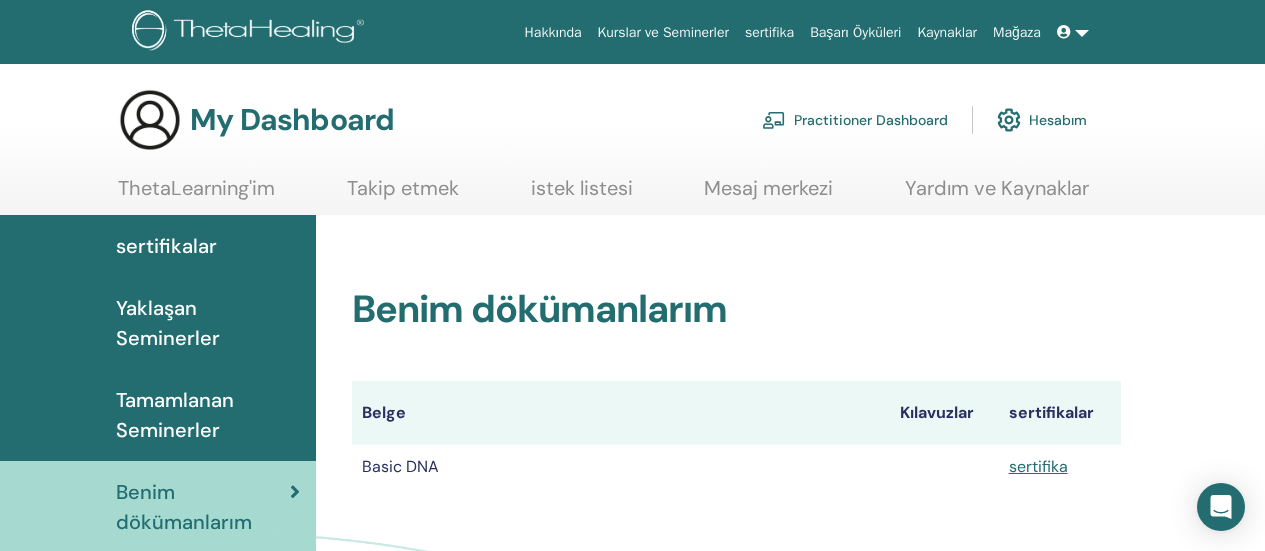 scroll, scrollTop: 0, scrollLeft: 0, axis: both 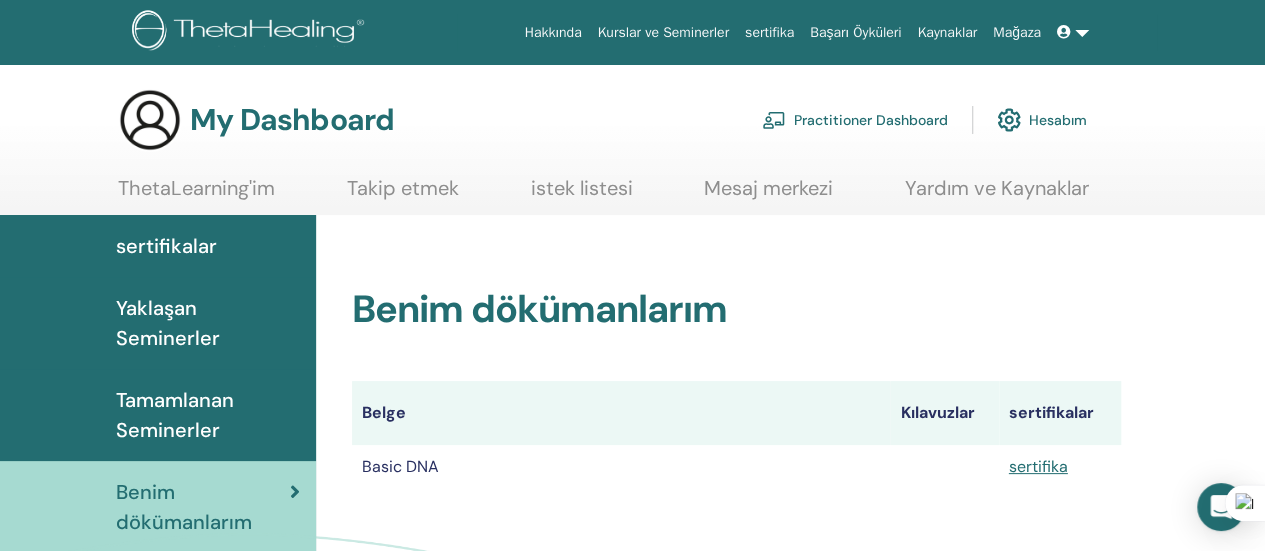 click on "Tamamlanan Seminerler" at bounding box center (208, 415) 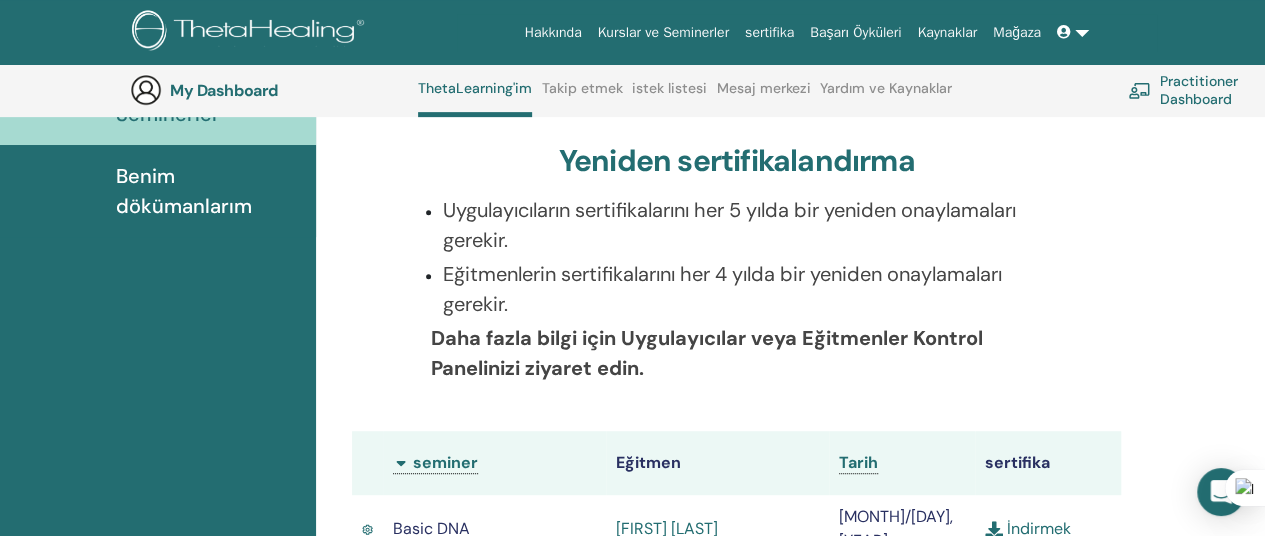 scroll, scrollTop: 386, scrollLeft: 0, axis: vertical 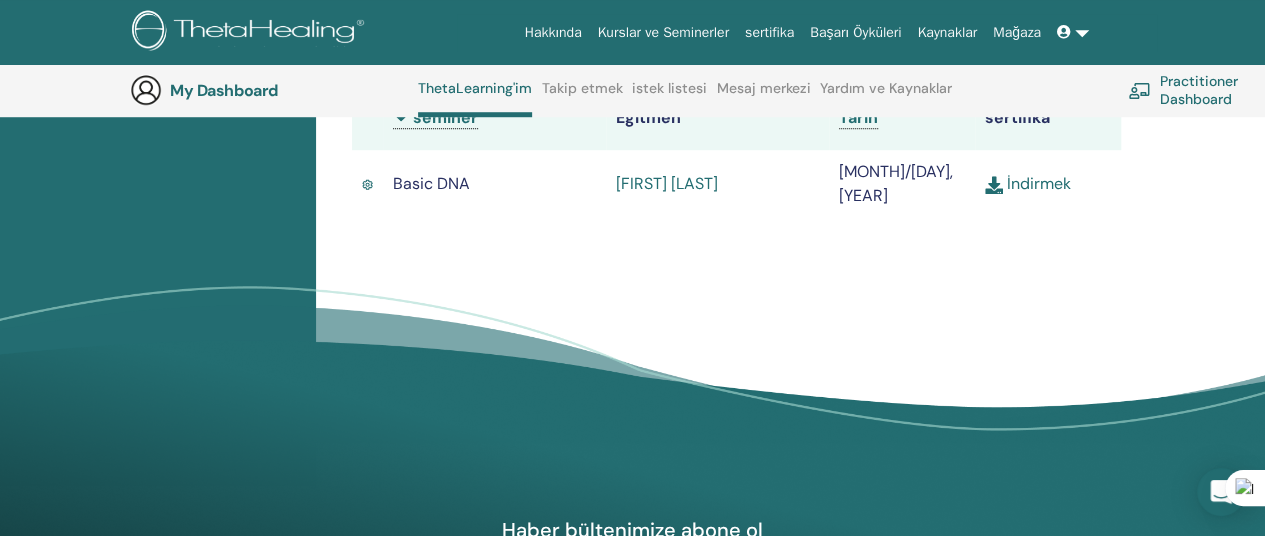 click on "İndirmek" at bounding box center [1028, 183] 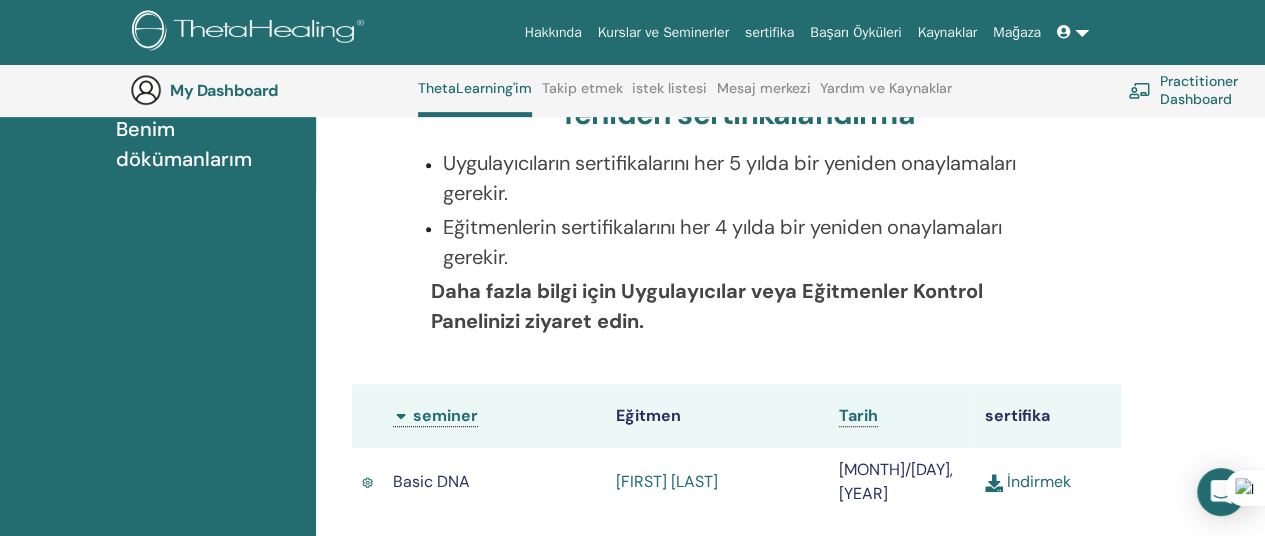 scroll, scrollTop: 386, scrollLeft: 0, axis: vertical 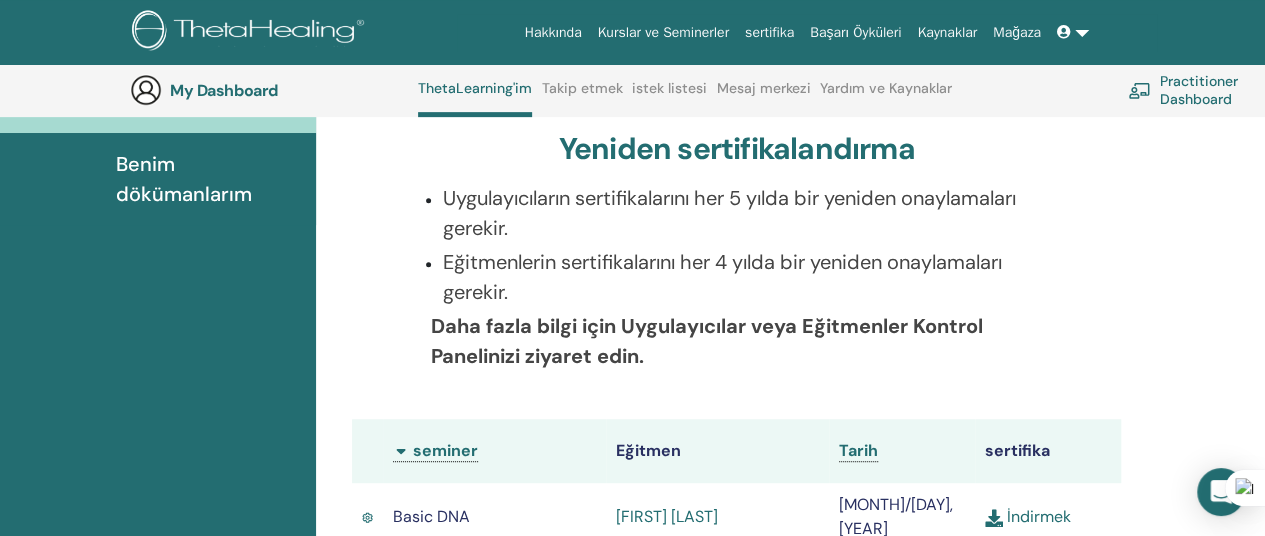 click at bounding box center (367, 517) 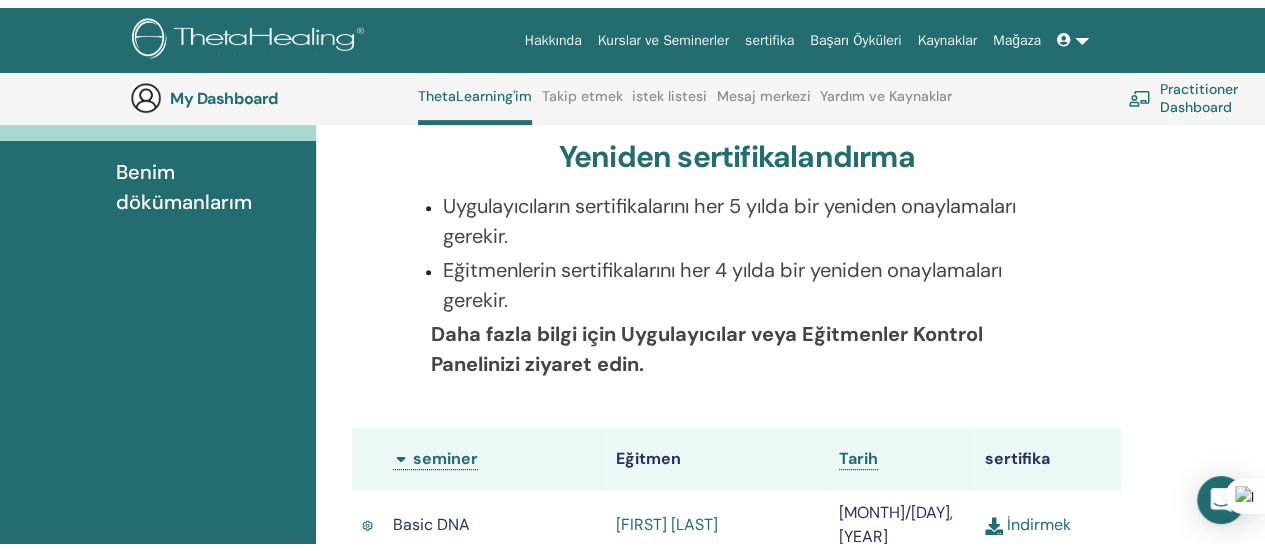 scroll, scrollTop: 0, scrollLeft: 0, axis: both 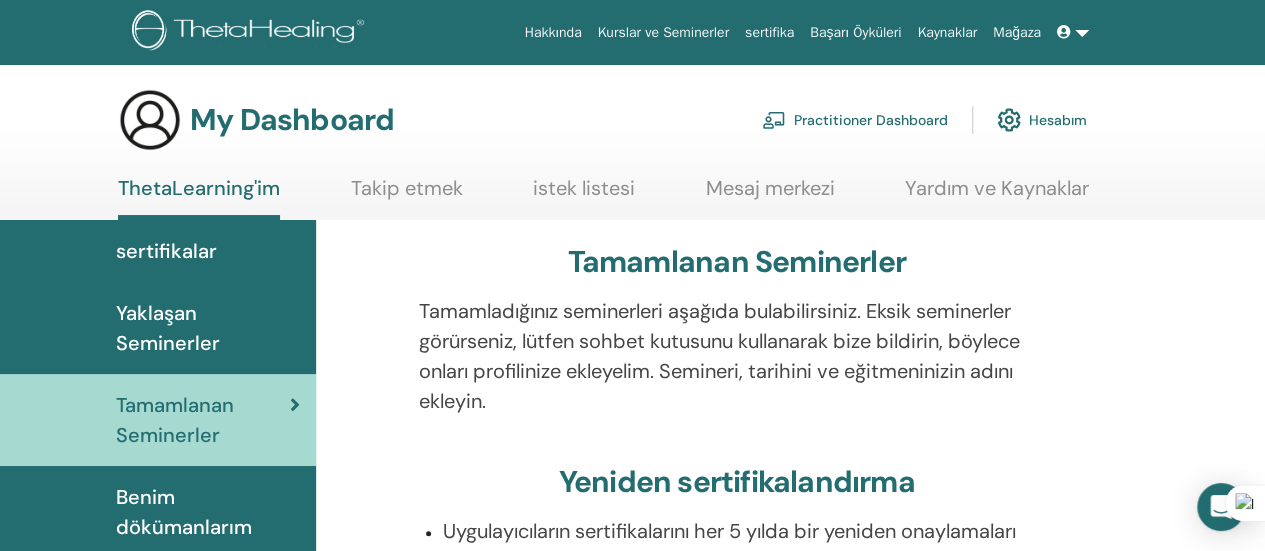 click on "Yaklaşan Seminerler" at bounding box center (208, 328) 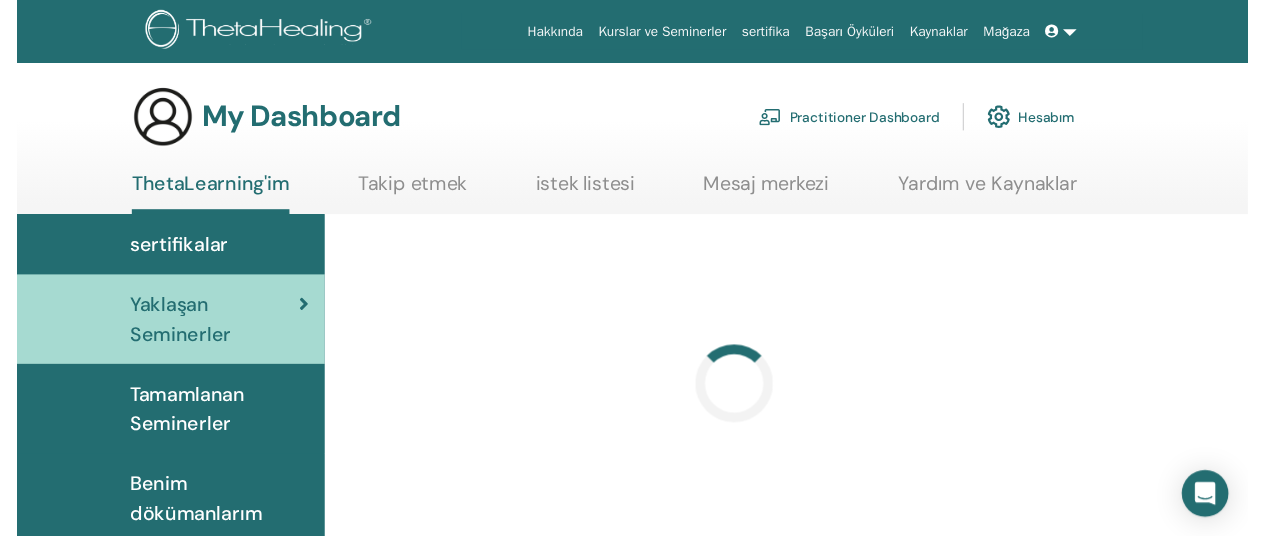 scroll, scrollTop: 386, scrollLeft: 0, axis: vertical 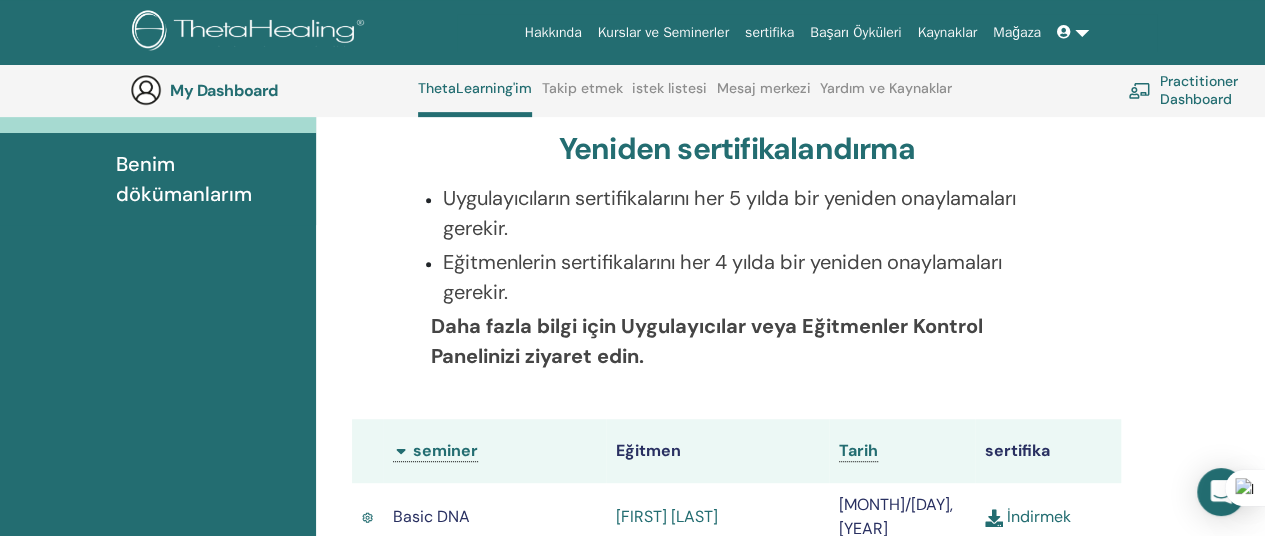 drag, startPoint x: 451, startPoint y: 204, endPoint x: 726, endPoint y: 197, distance: 275.08908 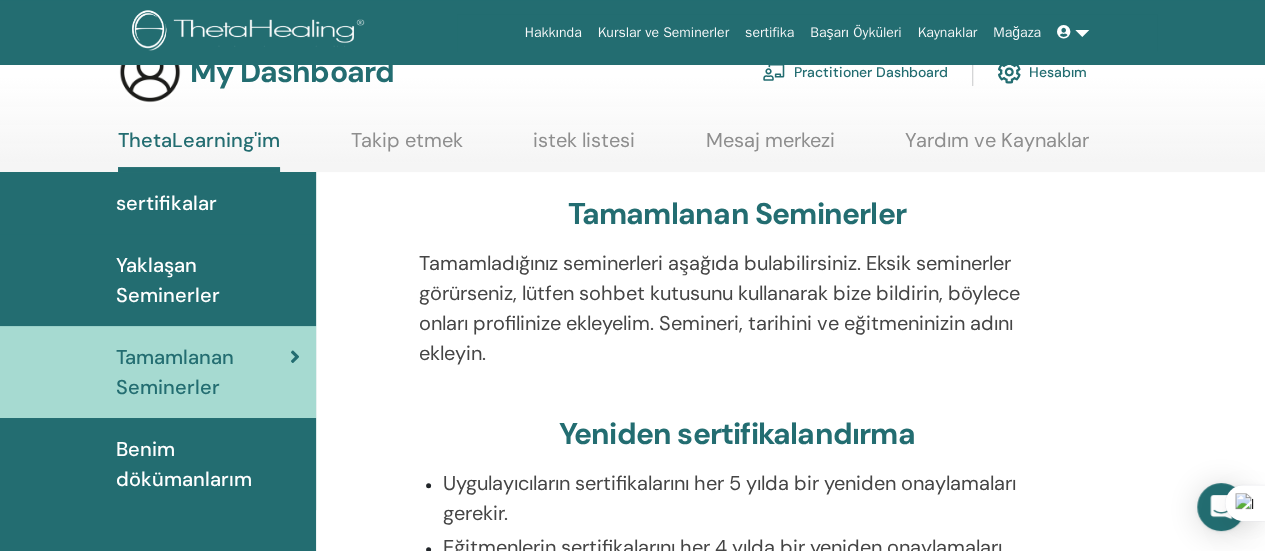 scroll, scrollTop: 0, scrollLeft: 0, axis: both 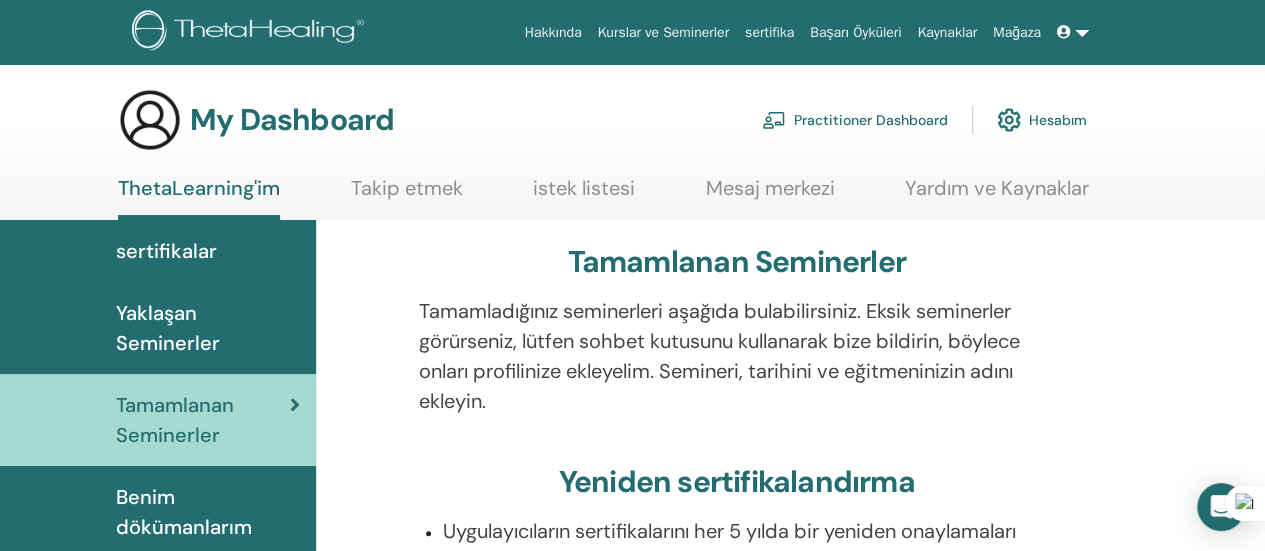 click on "Takip etmek" at bounding box center [407, 195] 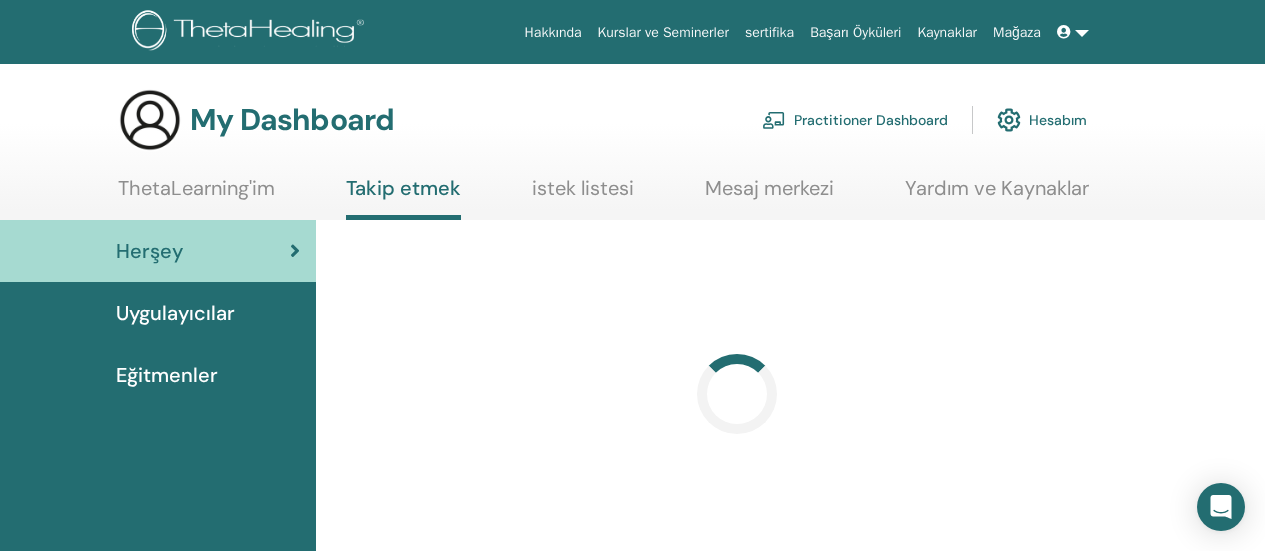 scroll, scrollTop: 0, scrollLeft: 0, axis: both 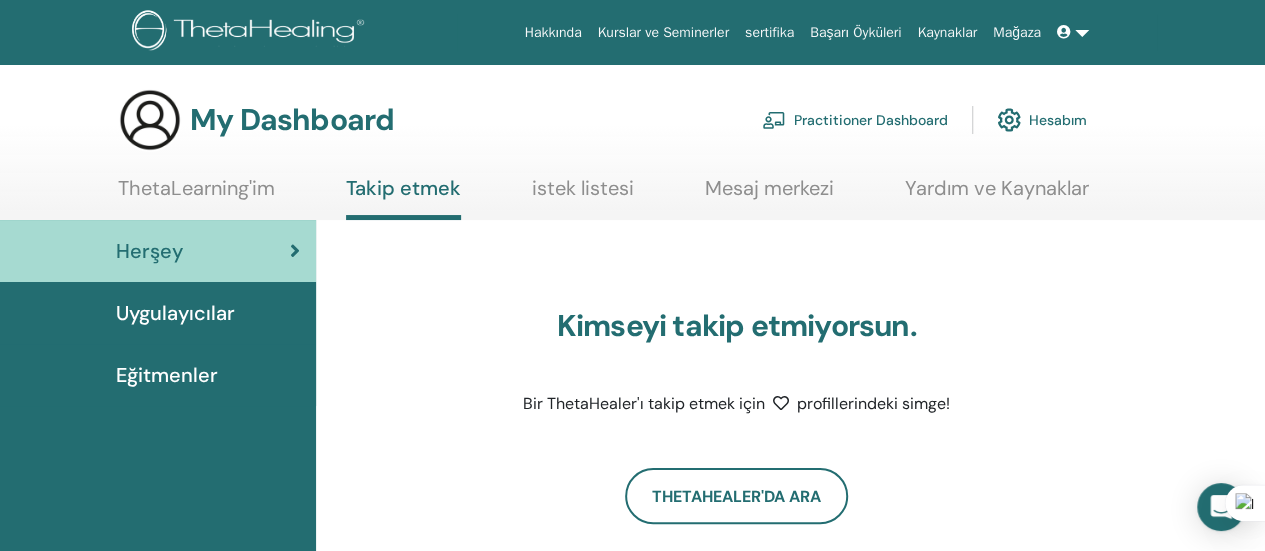 click on "ThetaLearning'im" at bounding box center [196, 195] 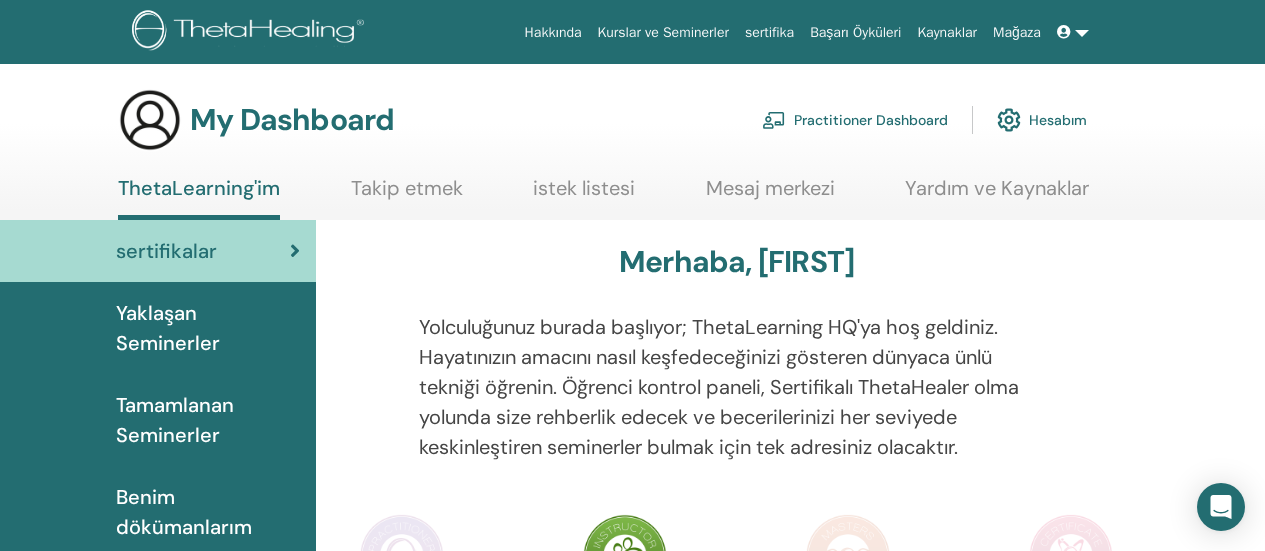 scroll, scrollTop: 0, scrollLeft: 0, axis: both 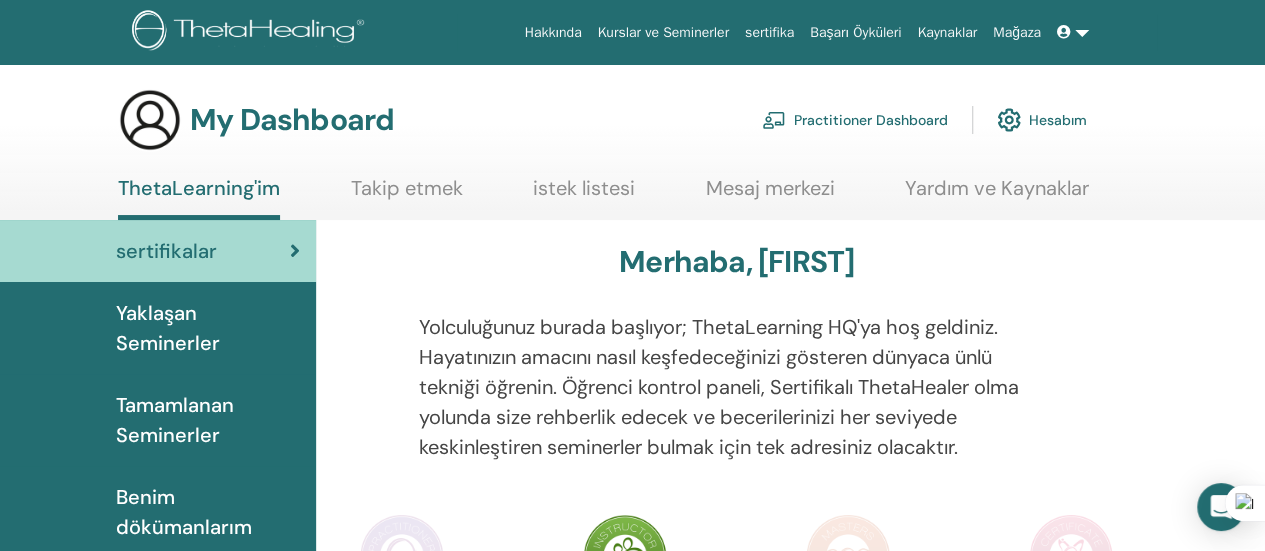 click on "Yaklaşan Seminerler" at bounding box center (208, 328) 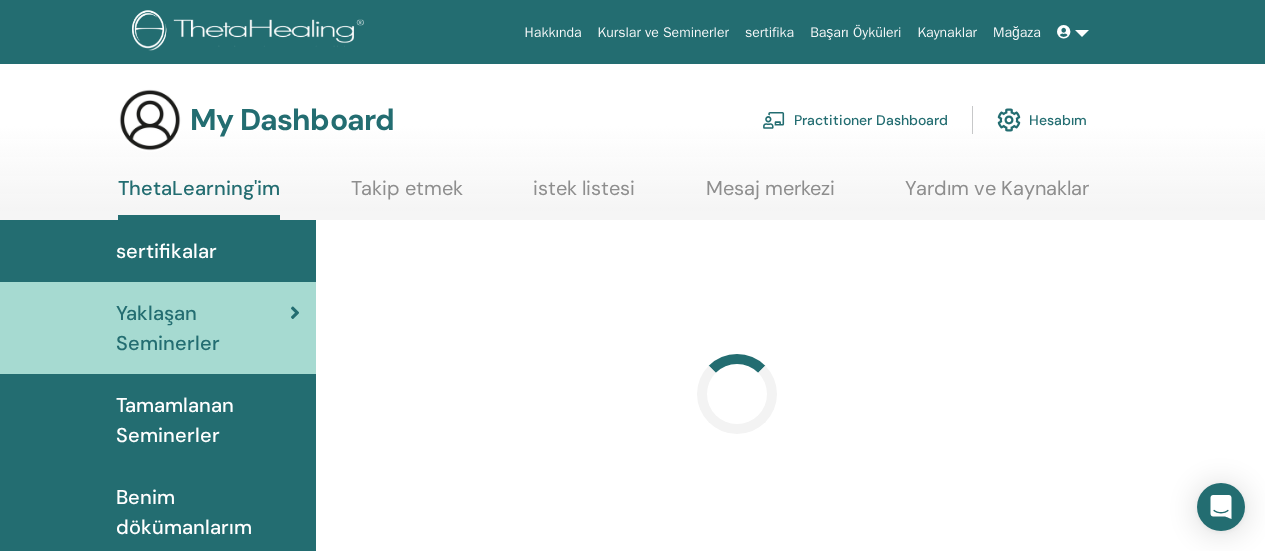 scroll, scrollTop: 0, scrollLeft: 0, axis: both 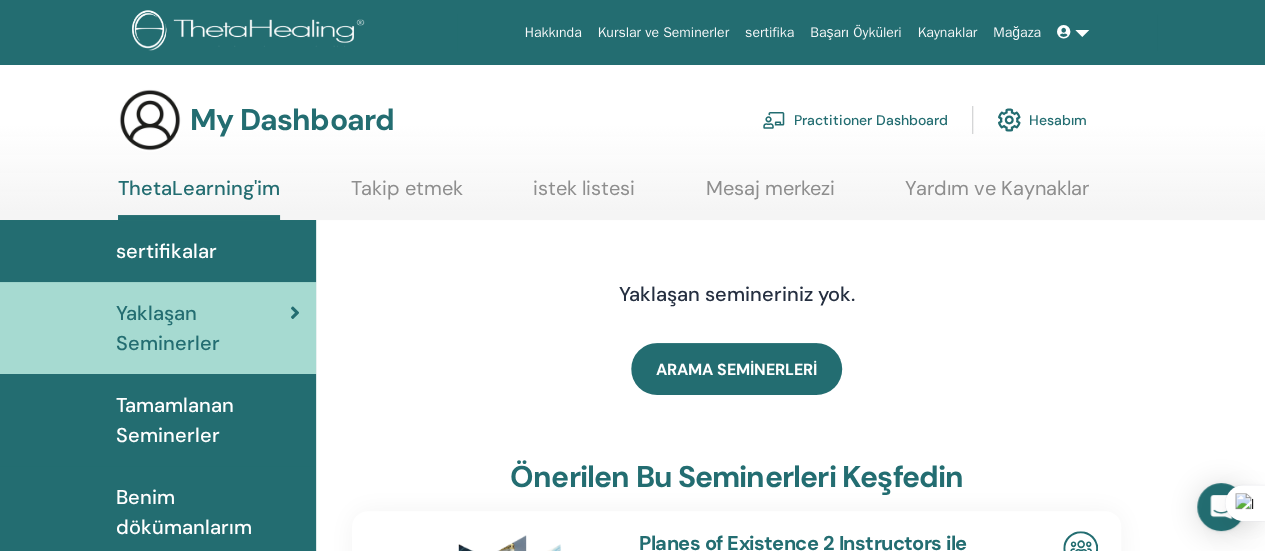 click on "Benim dökümanlarım" at bounding box center [208, 512] 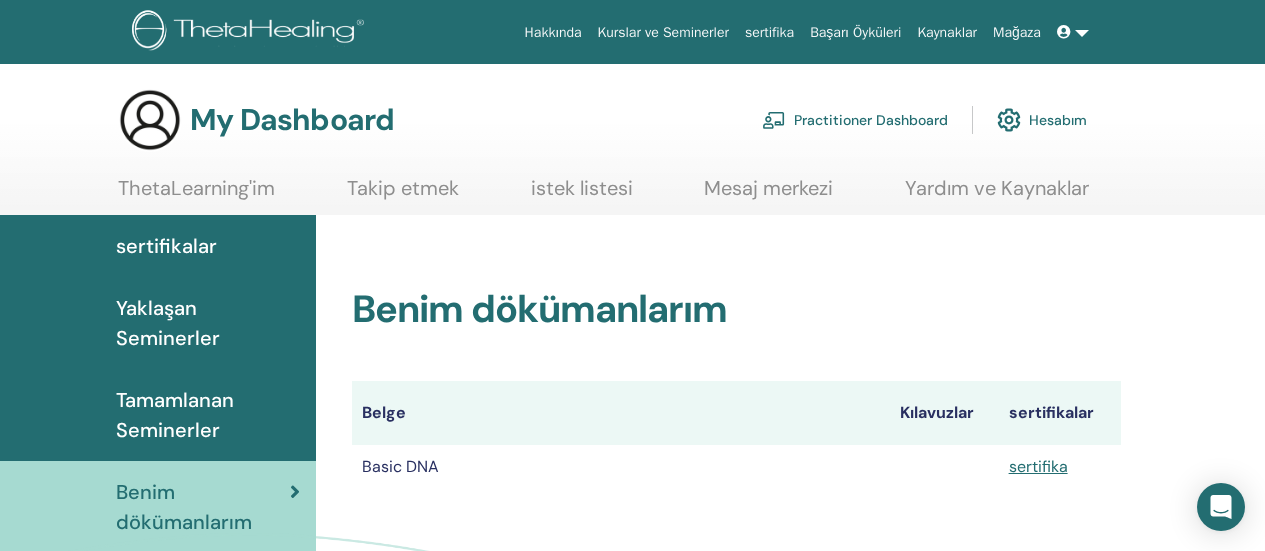scroll, scrollTop: 0, scrollLeft: 0, axis: both 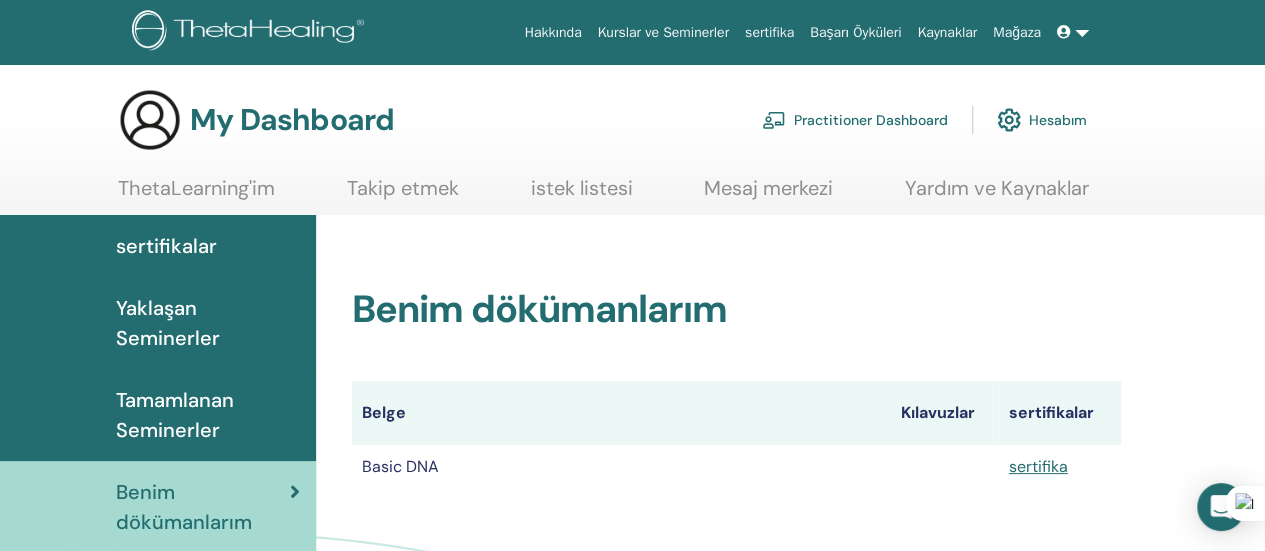 click on "Tamamlanan Seminerler" at bounding box center [208, 415] 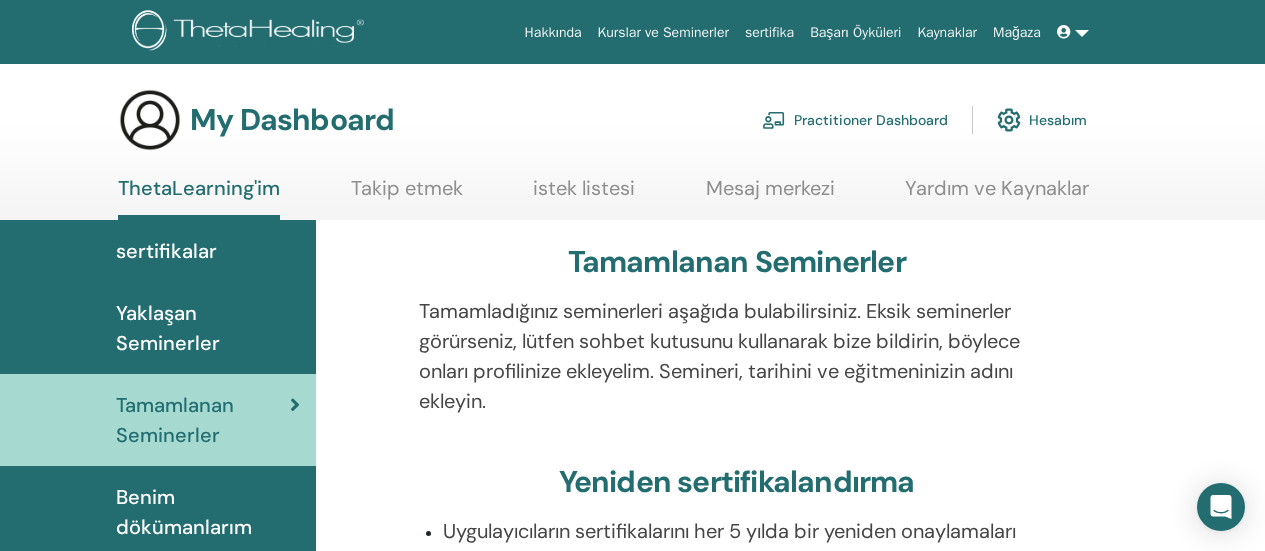 scroll, scrollTop: 0, scrollLeft: 0, axis: both 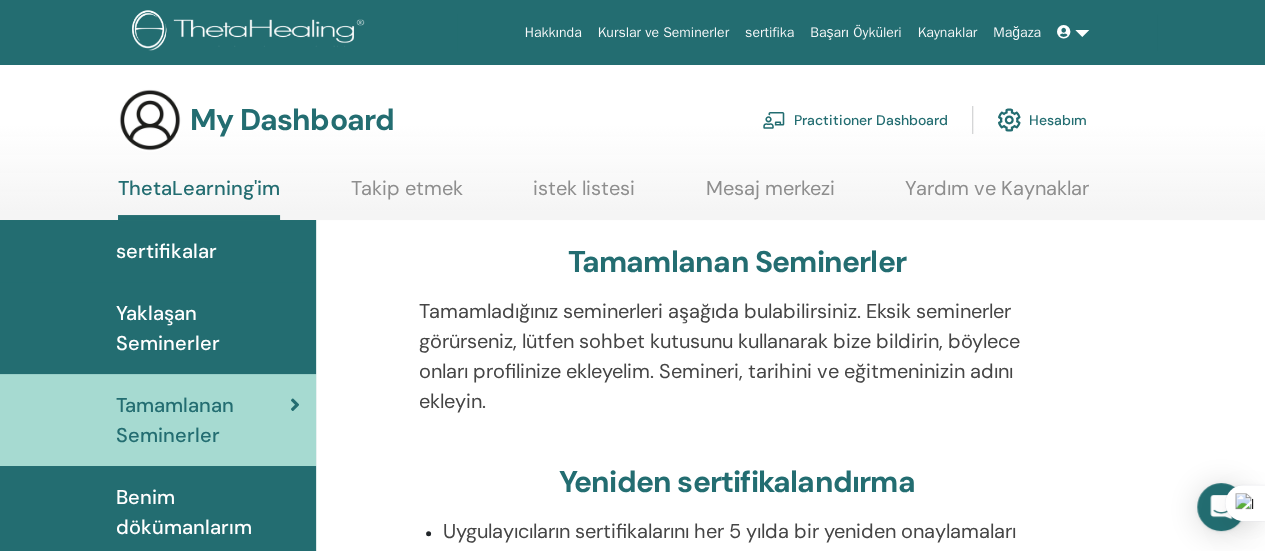 click on "Yaklaşan Seminerler" at bounding box center (208, 328) 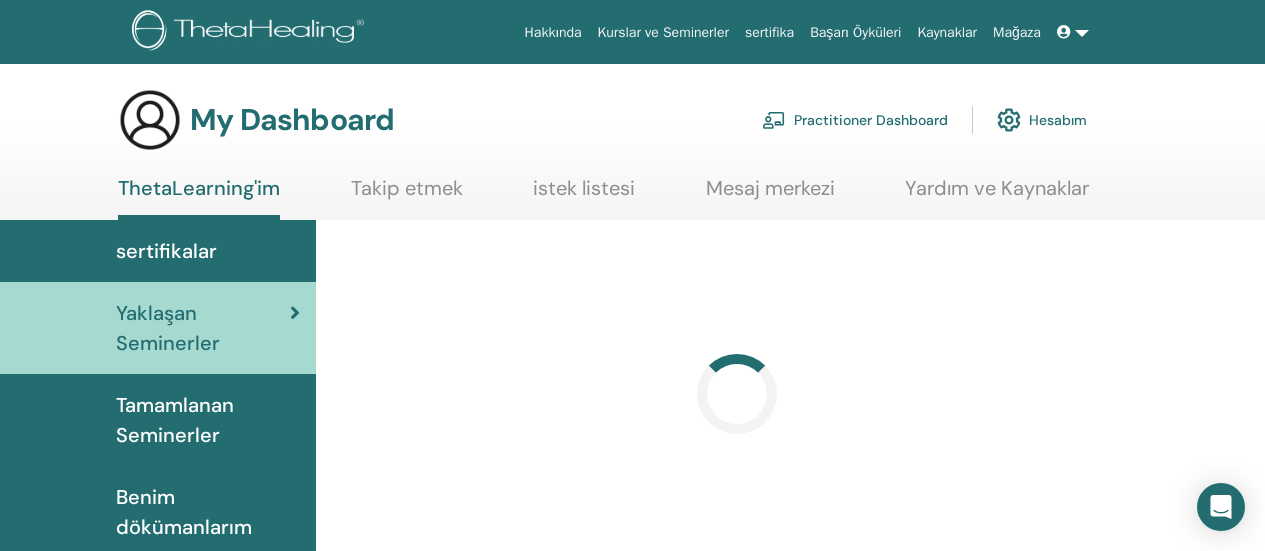 scroll, scrollTop: 0, scrollLeft: 0, axis: both 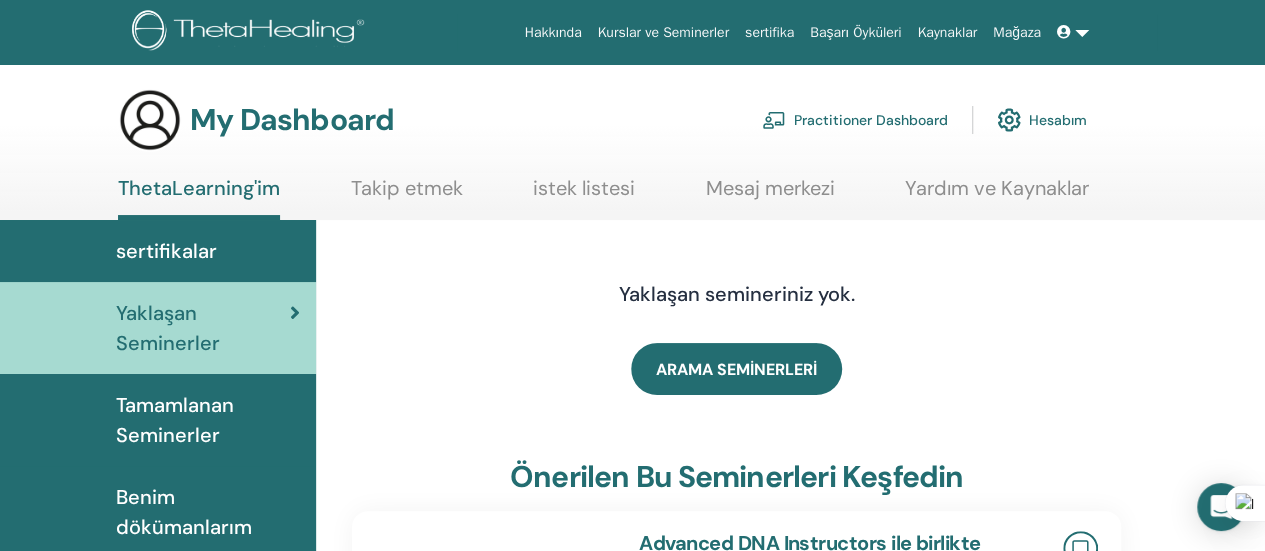 click on "sertifika" at bounding box center (769, 32) 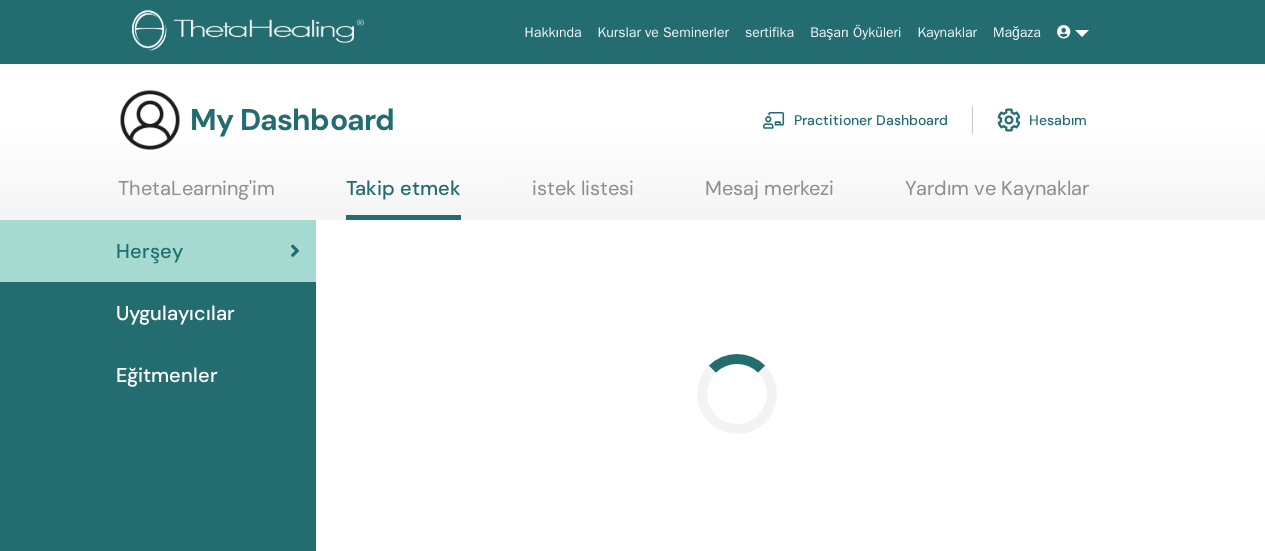 scroll, scrollTop: 0, scrollLeft: 0, axis: both 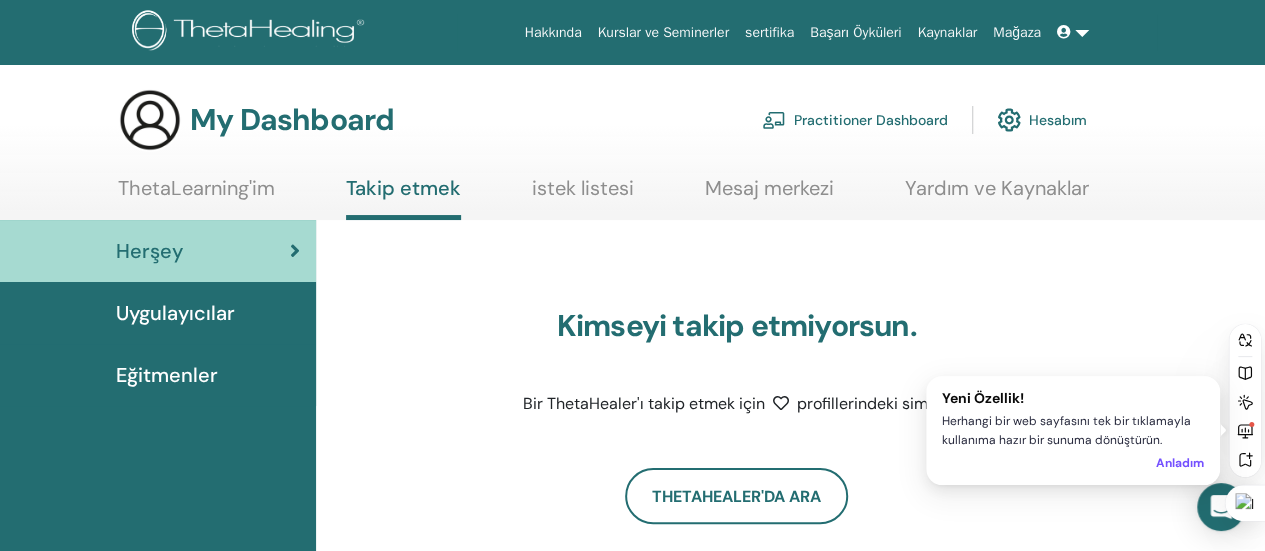 click on "istek listesi" at bounding box center [583, 195] 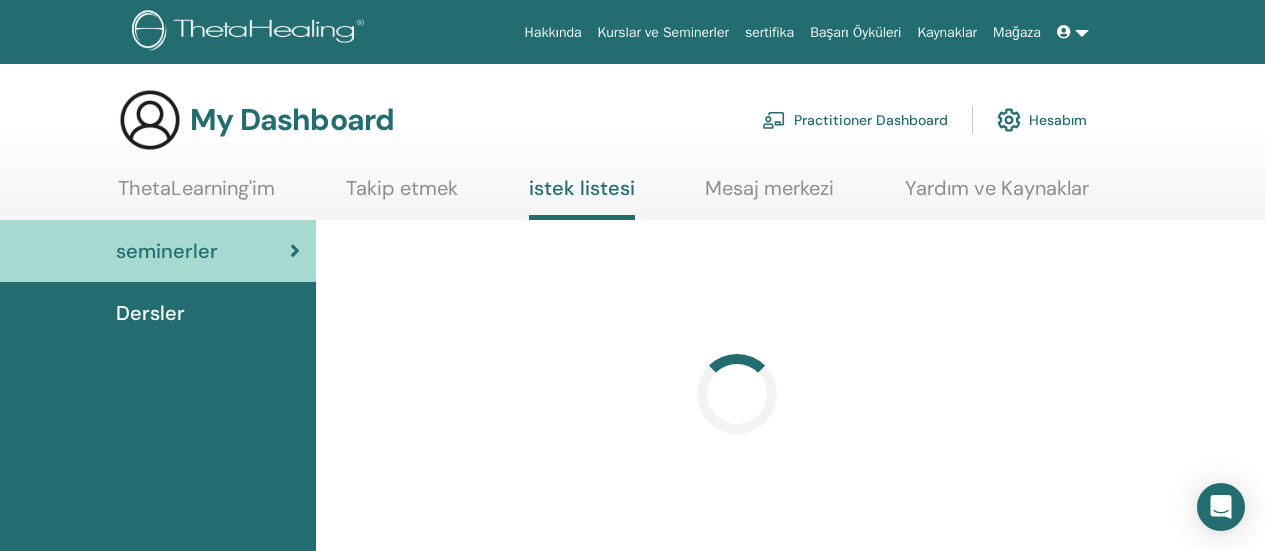 scroll, scrollTop: 0, scrollLeft: 0, axis: both 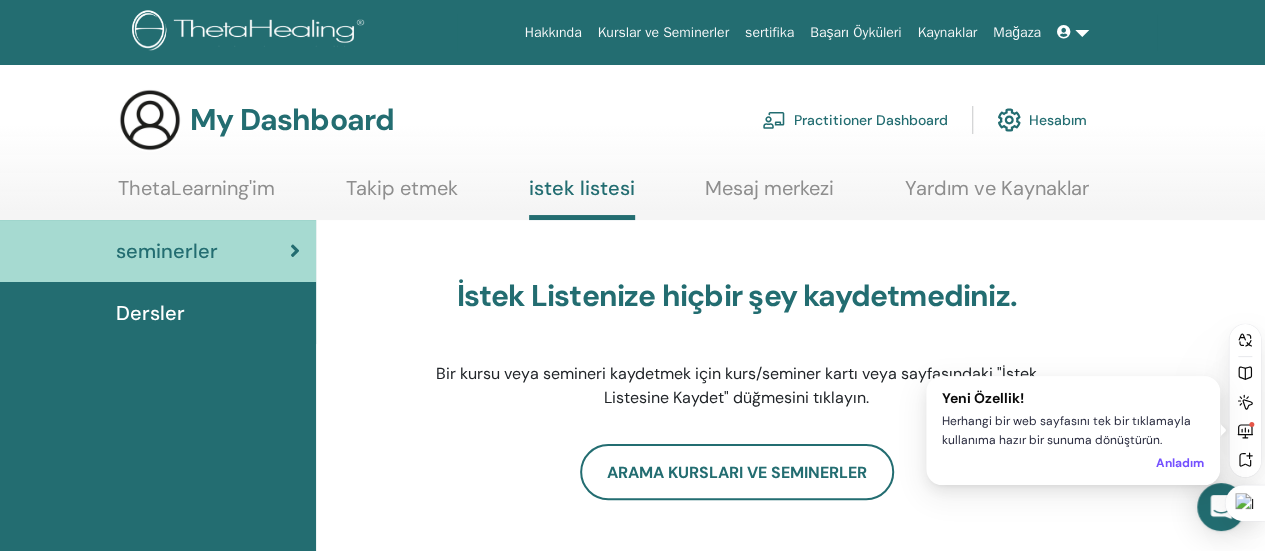 click on "Mesaj merkezi" at bounding box center (769, 195) 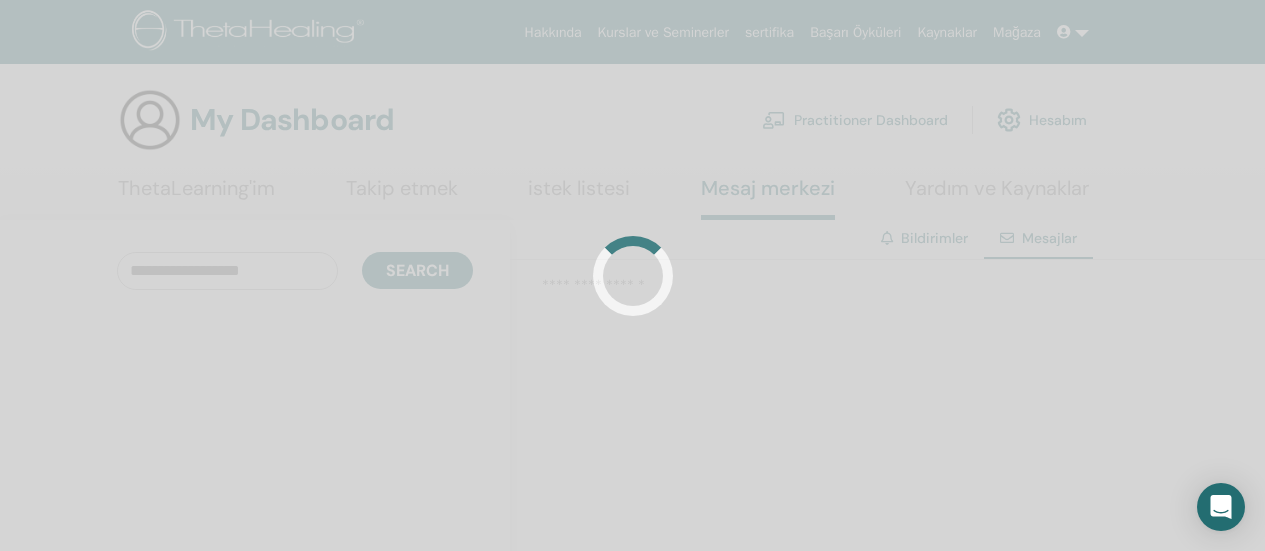 scroll, scrollTop: 0, scrollLeft: 0, axis: both 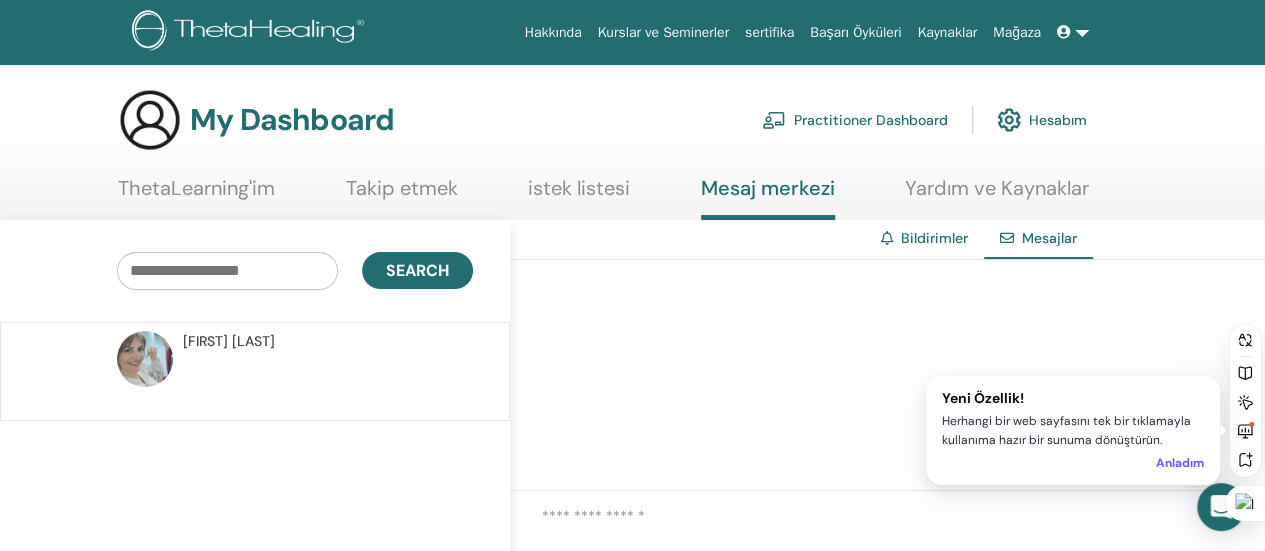 click at bounding box center [328, 382] 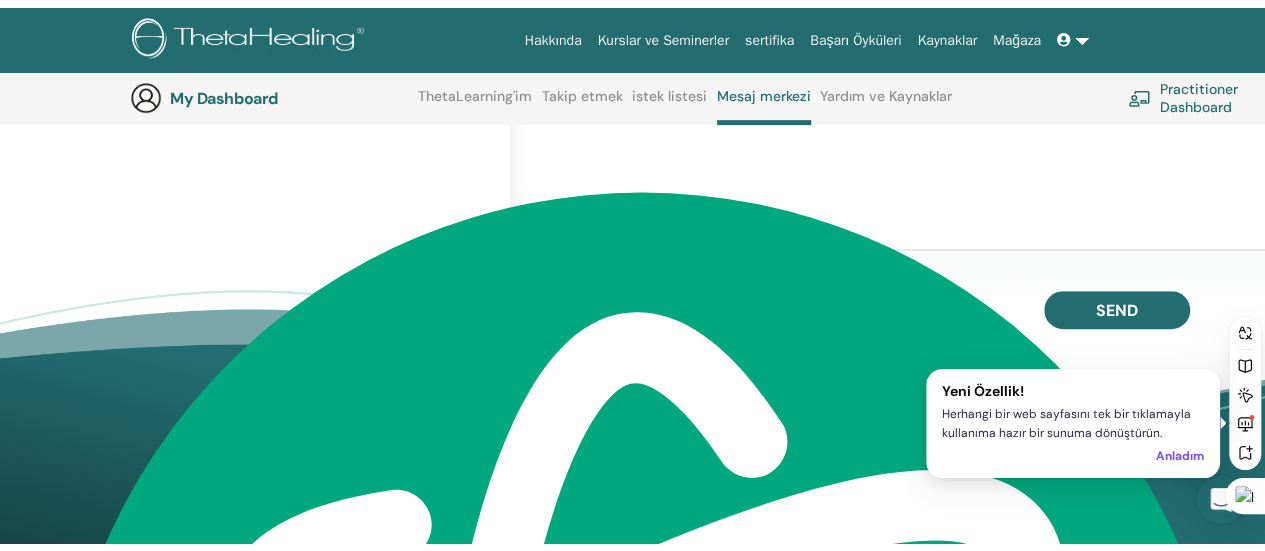 scroll, scrollTop: 0, scrollLeft: 0, axis: both 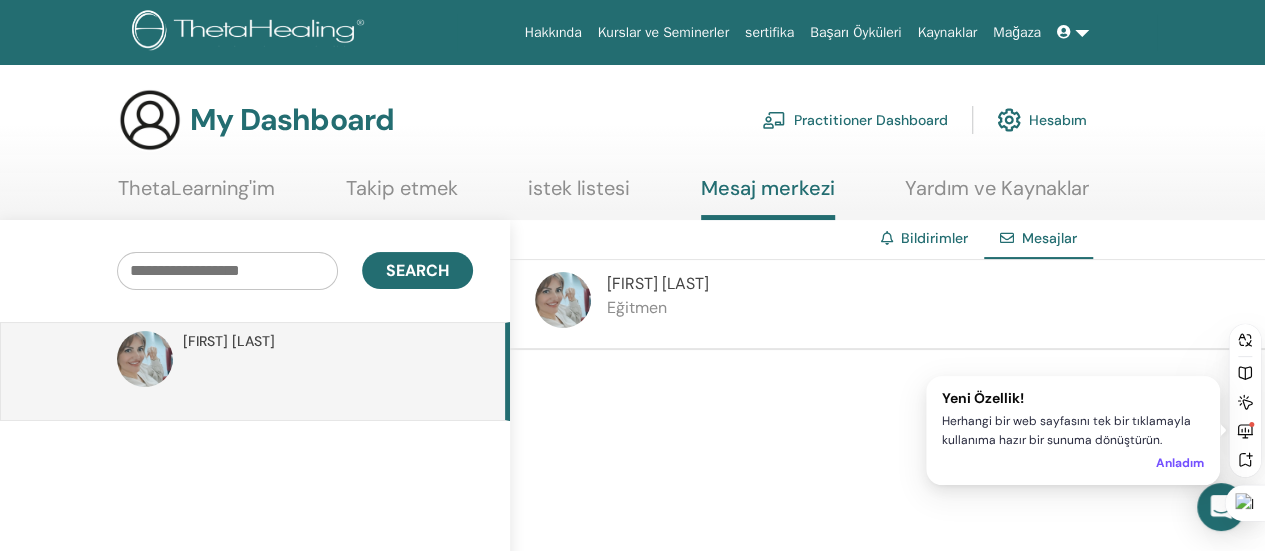 click on "Yardım ve Kaynaklar" at bounding box center [997, 195] 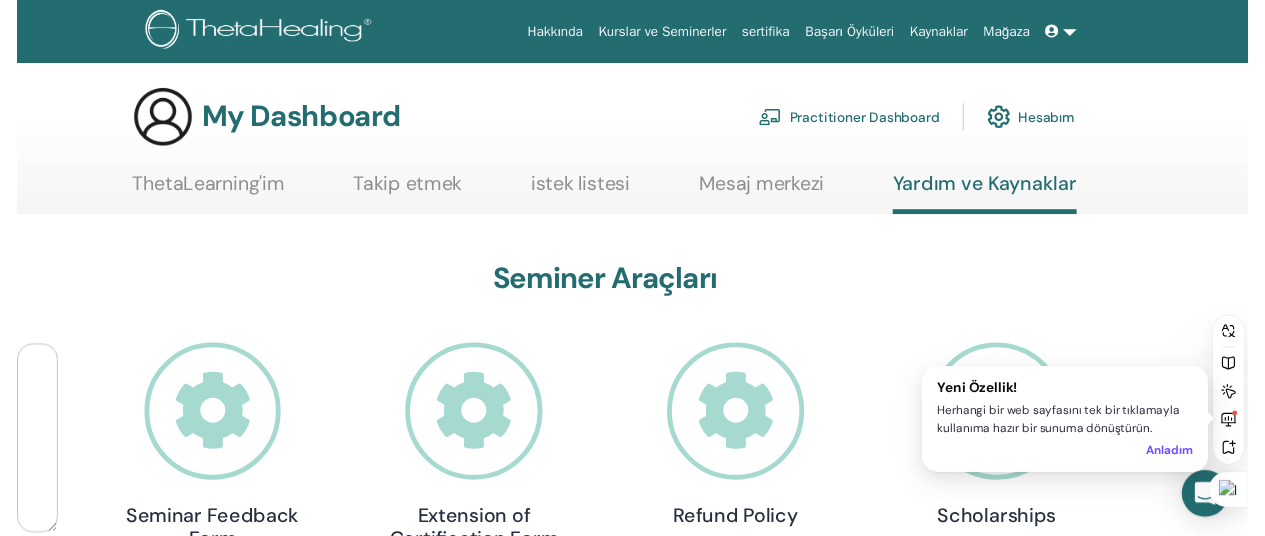 scroll, scrollTop: 386, scrollLeft: 0, axis: vertical 